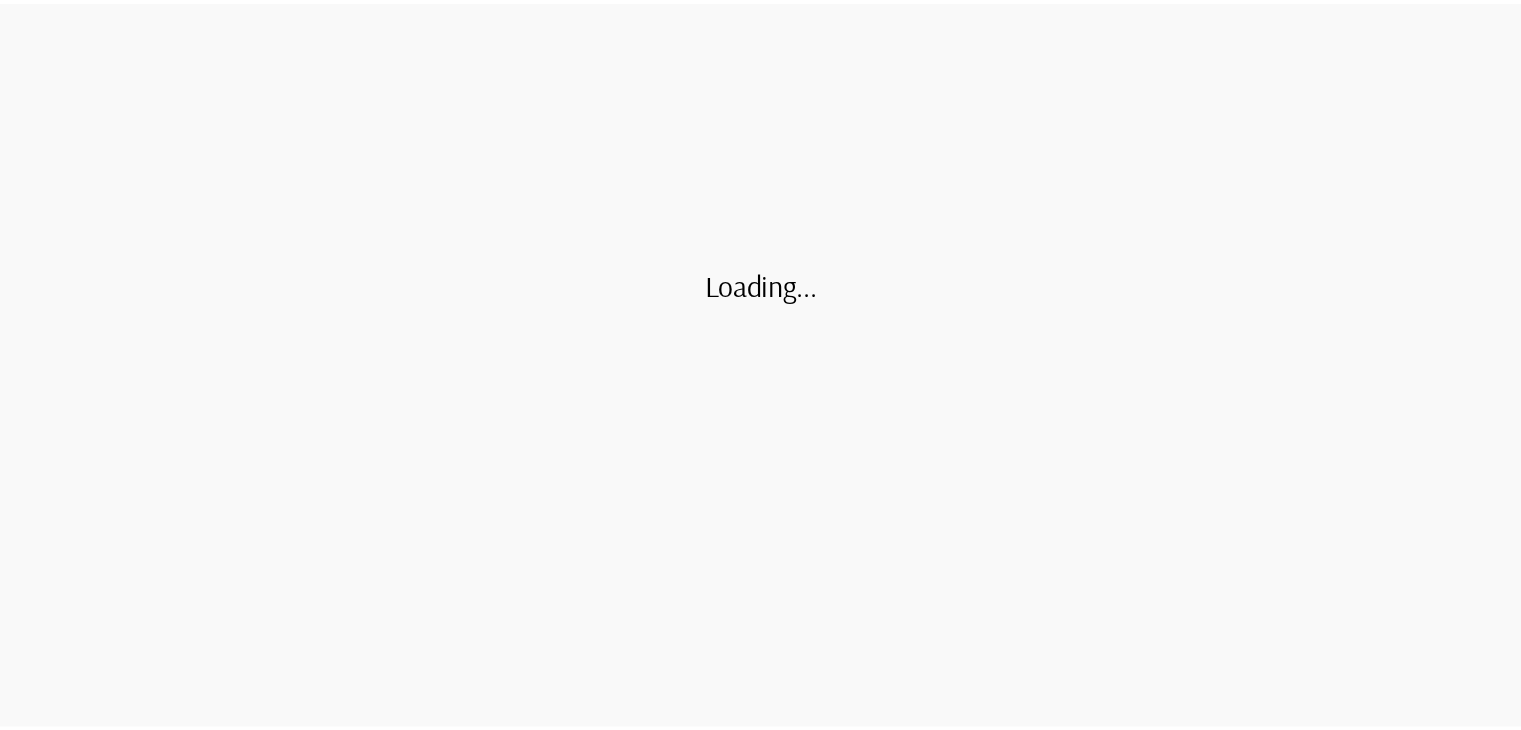 scroll, scrollTop: 0, scrollLeft: 0, axis: both 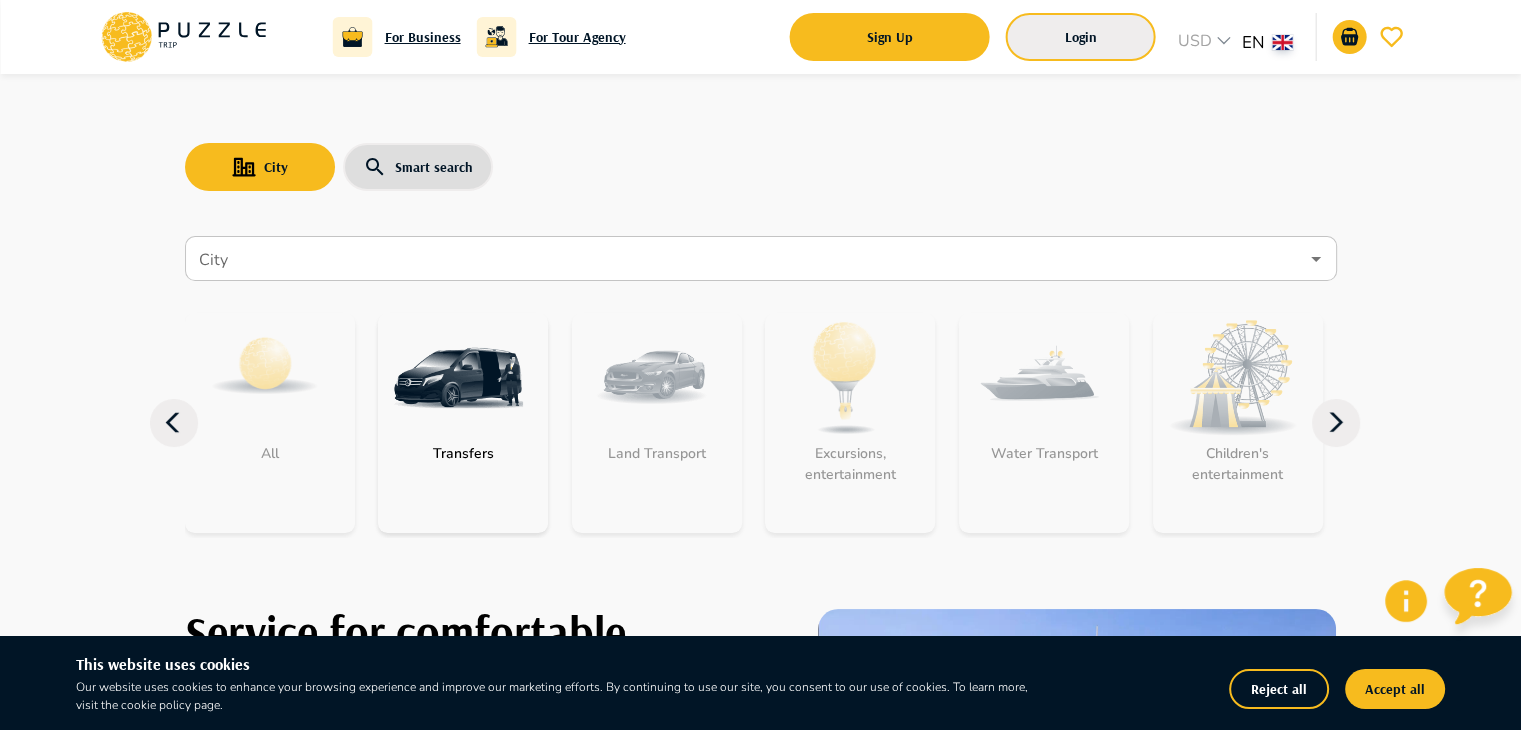 click on "Login" at bounding box center (1081, 37) 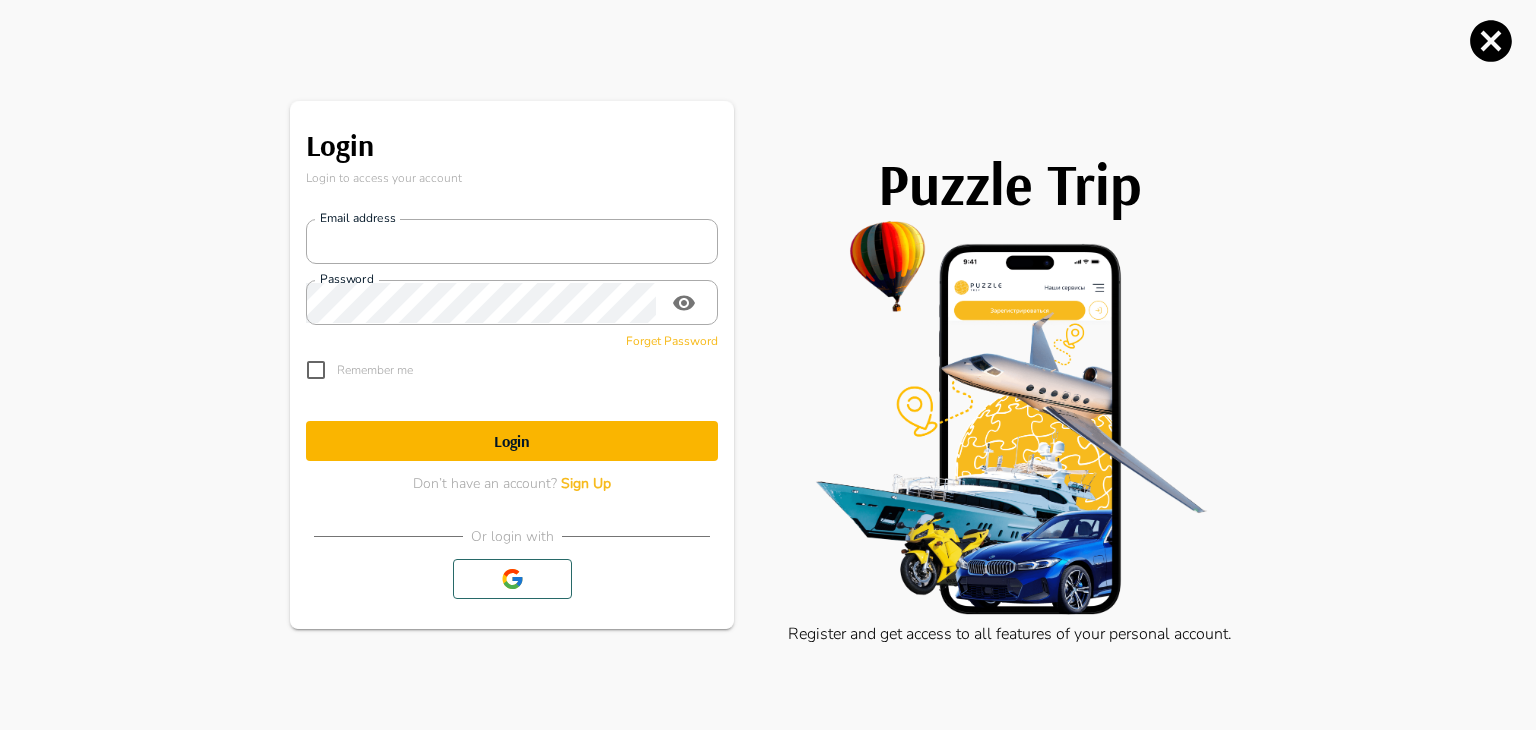 type on "**********" 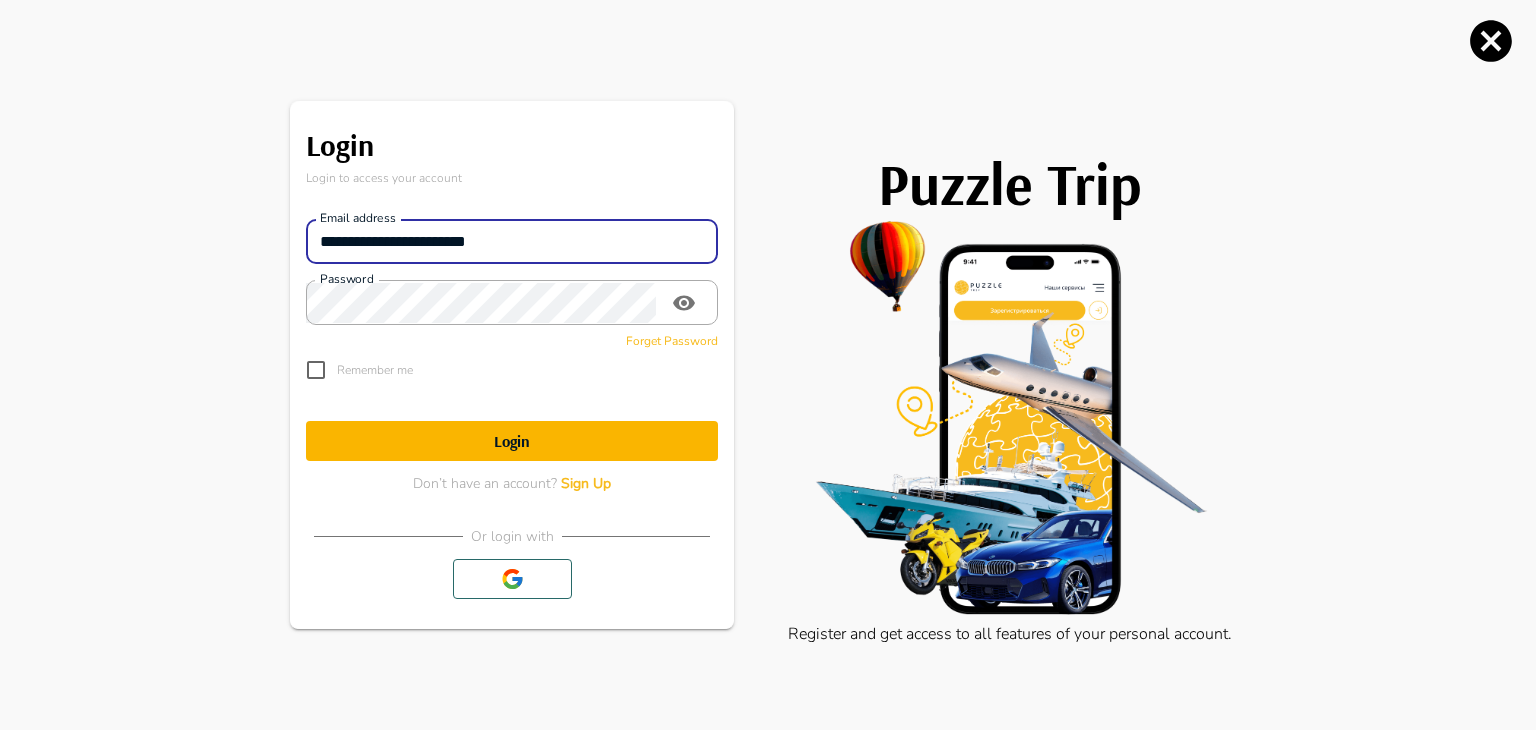 click on "**********" at bounding box center [512, 242] 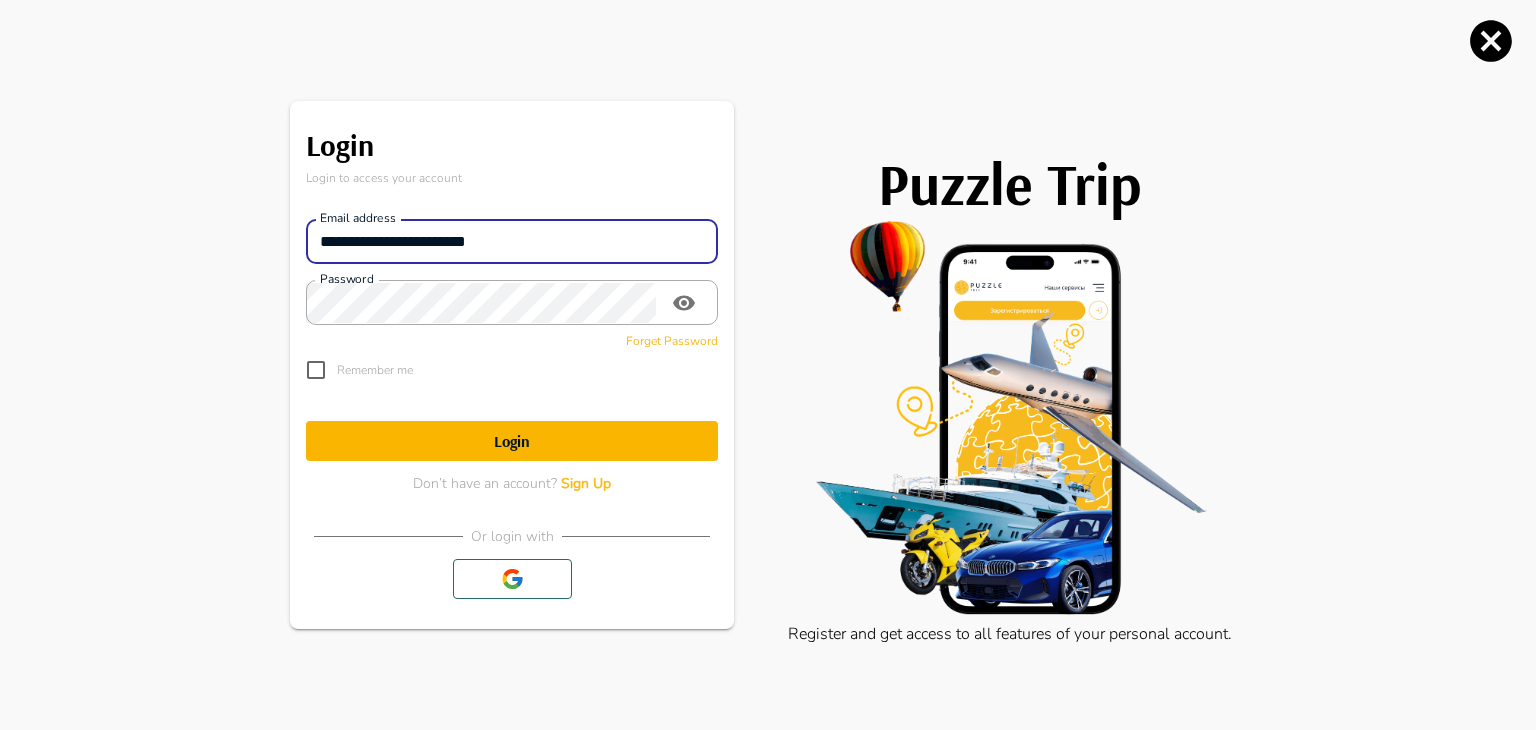 click 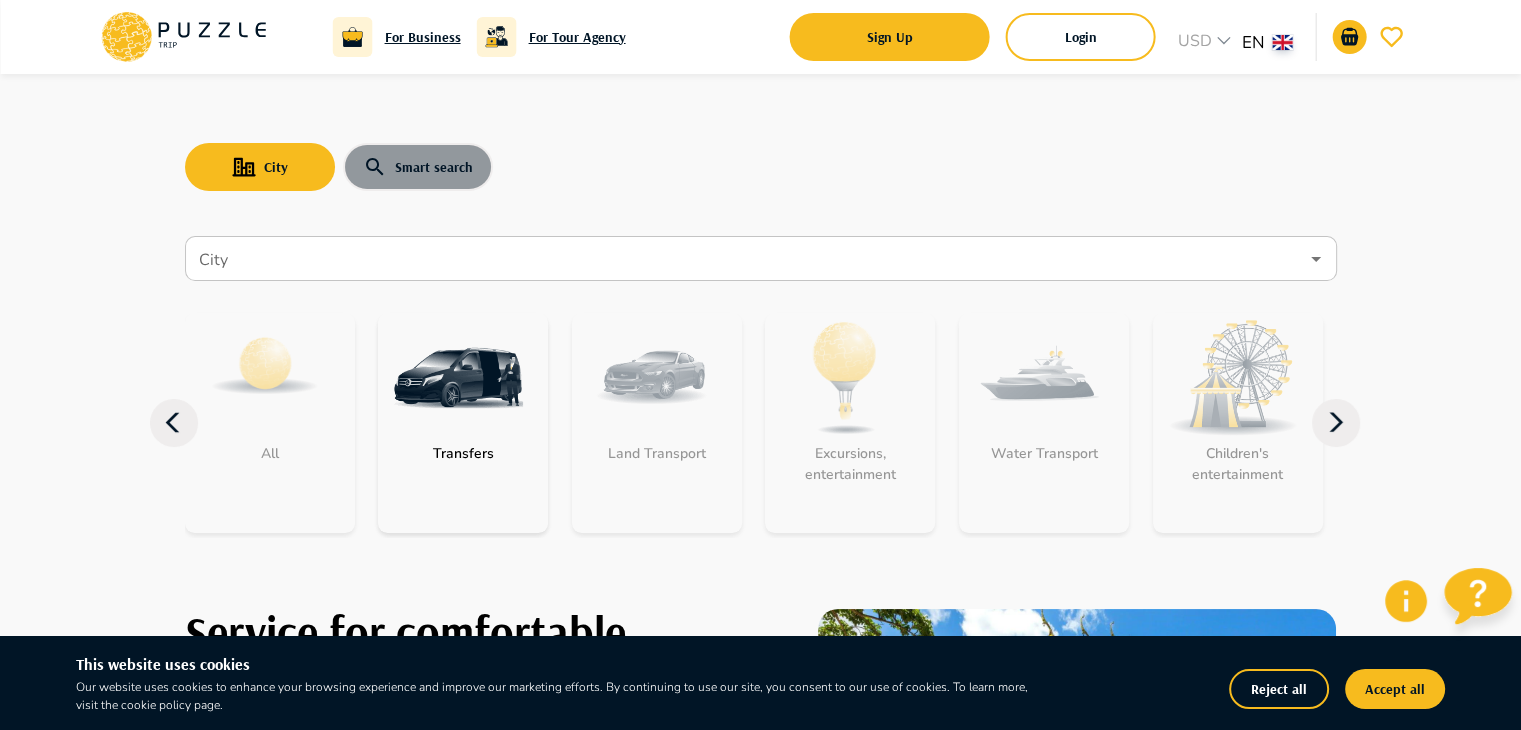 click on "Smart search" at bounding box center [418, 167] 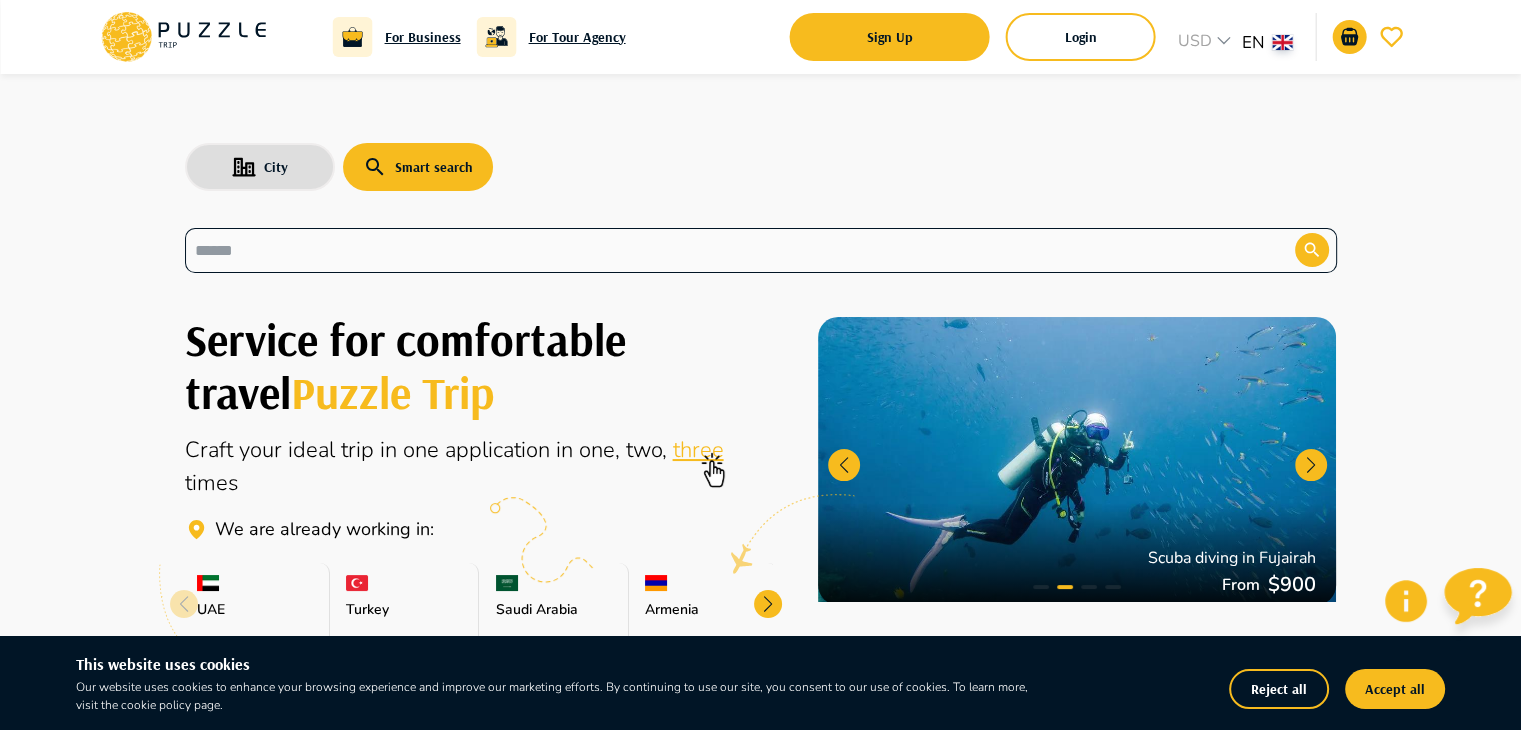 click at bounding box center (725, 250) 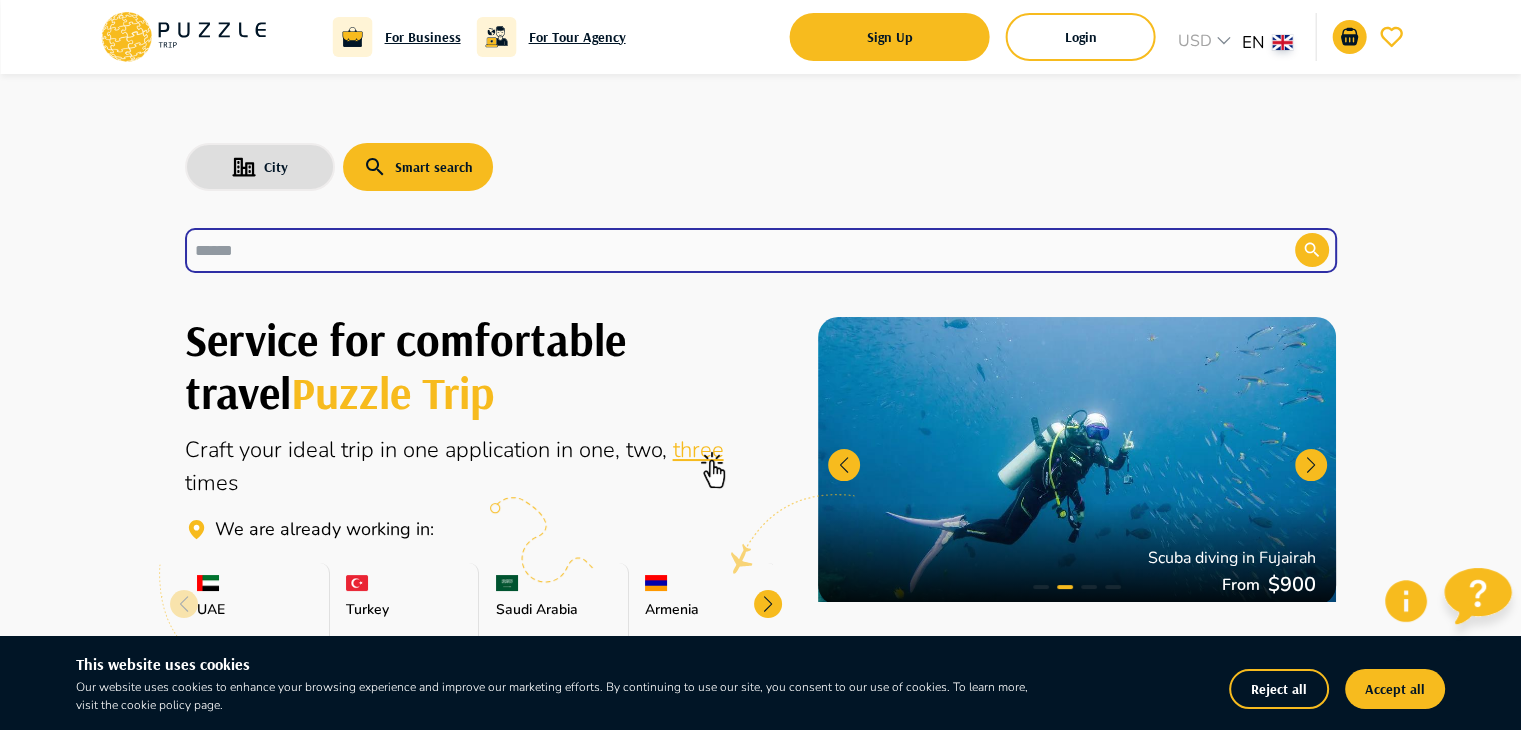paste on "**********" 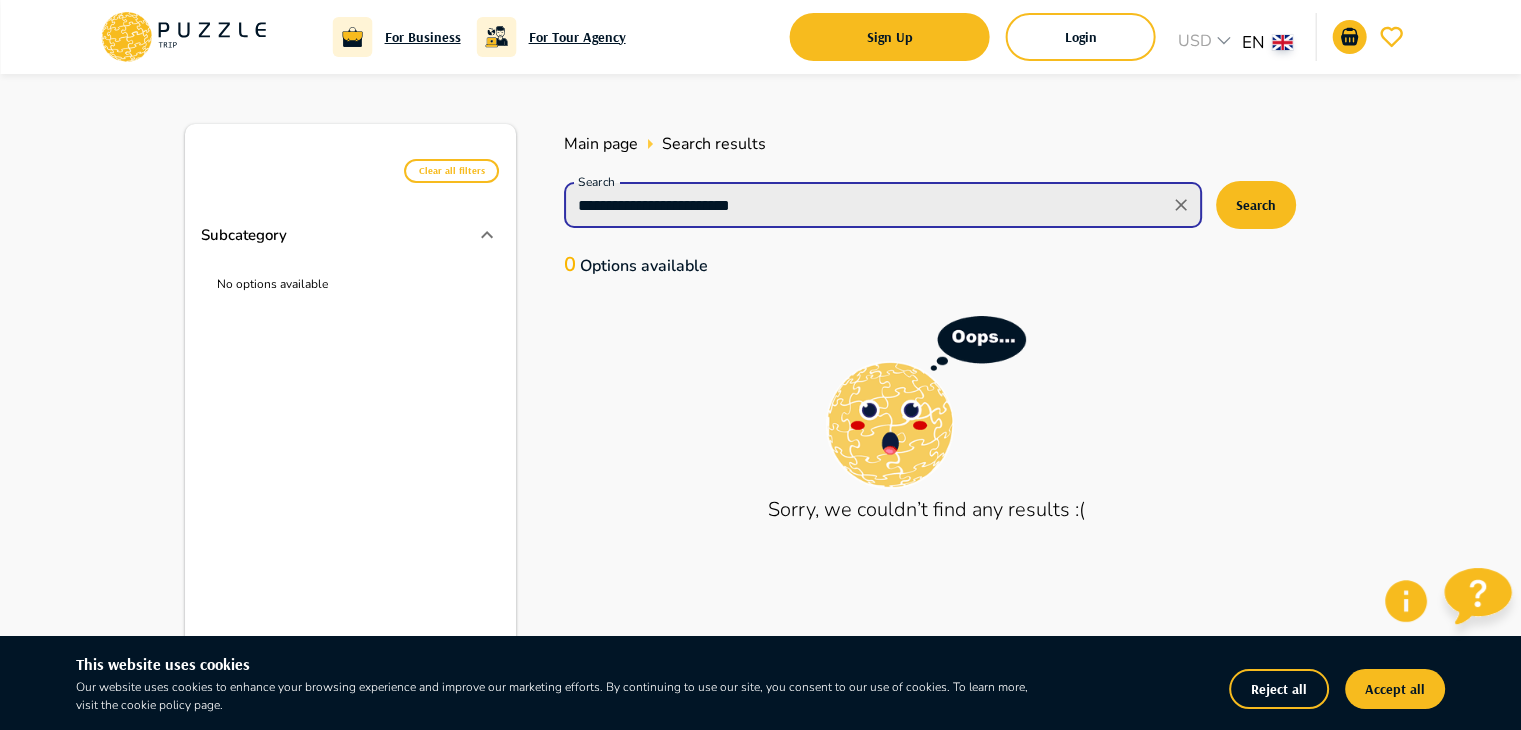 click on "**********" at bounding box center (866, 205) 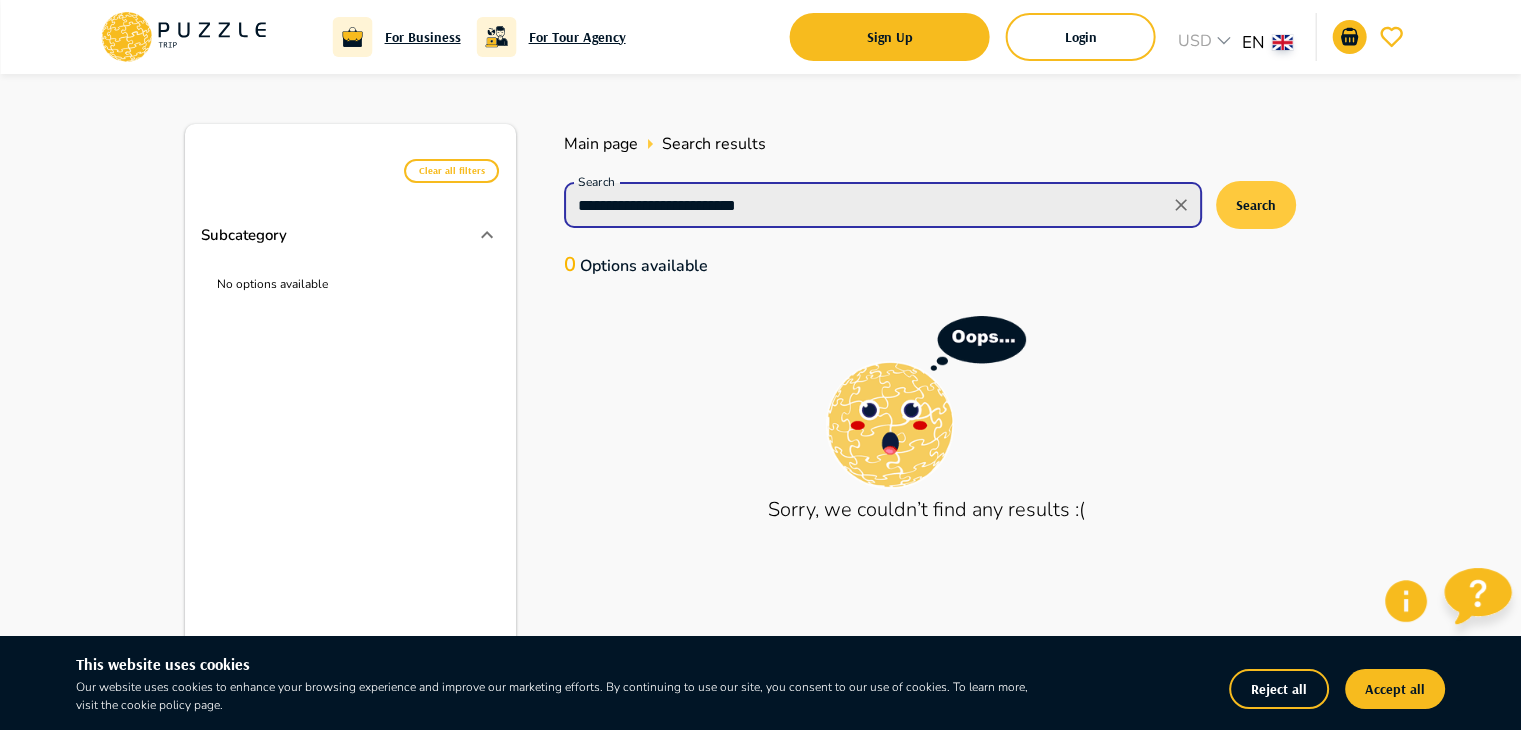 type on "**********" 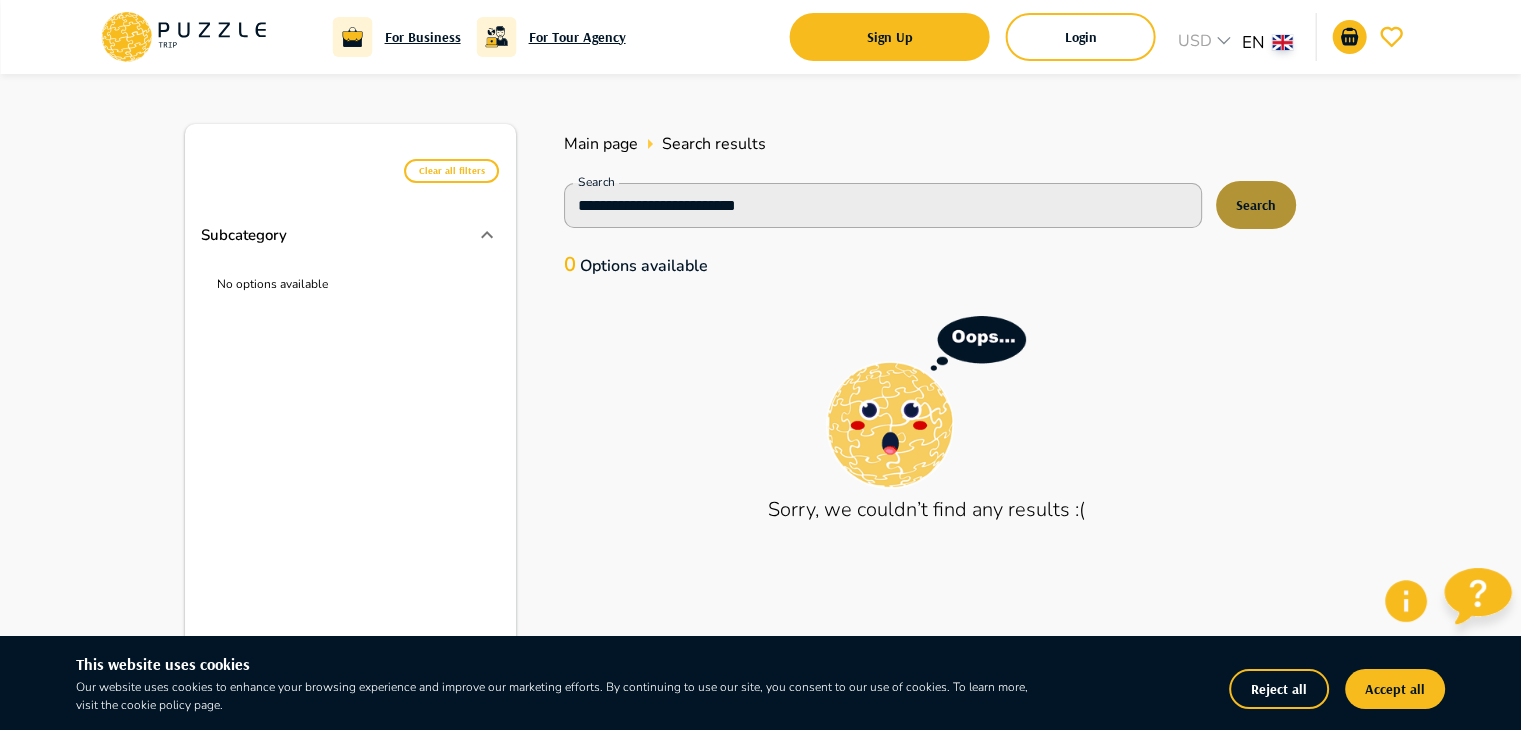 click on "Search" at bounding box center [1256, 205] 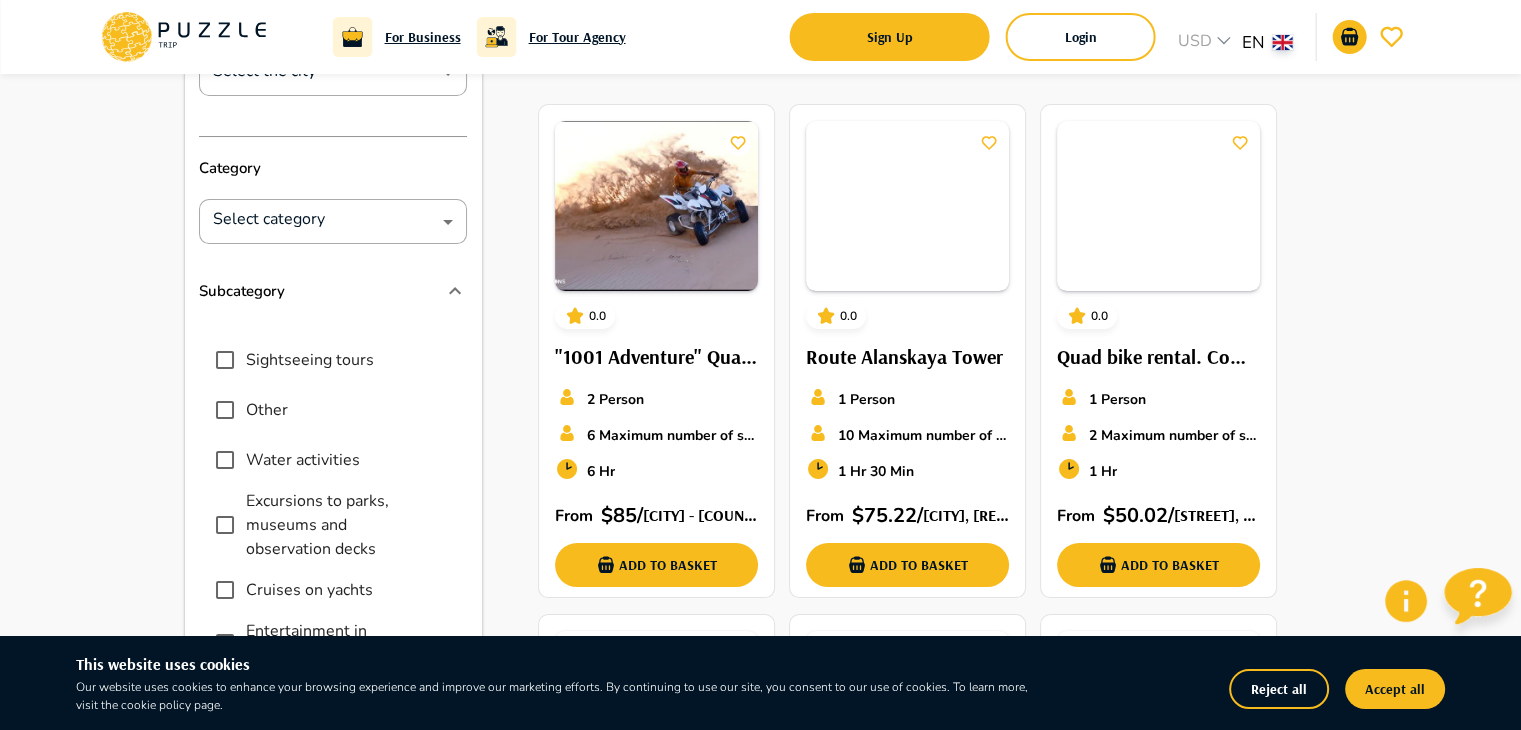 scroll, scrollTop: 200, scrollLeft: 0, axis: vertical 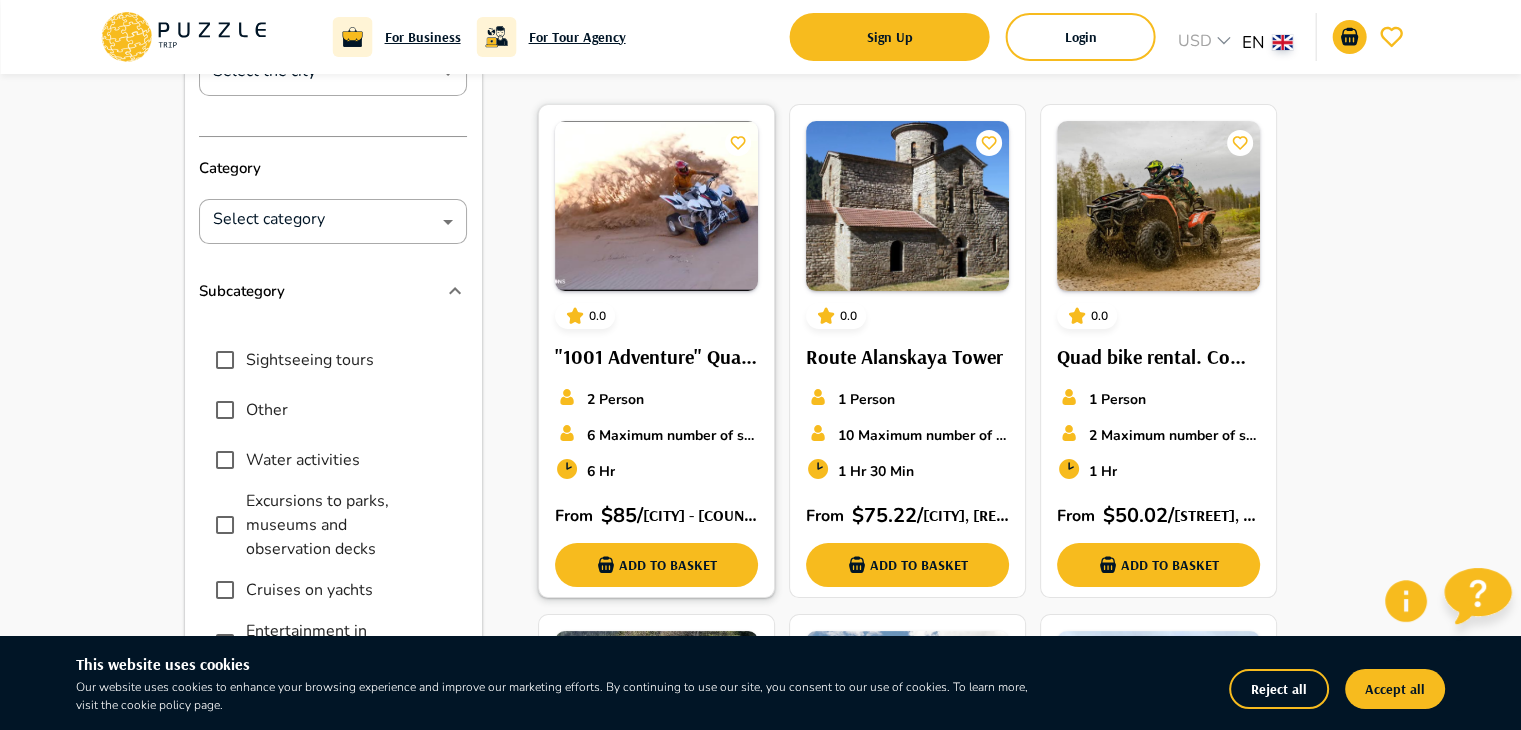 click at bounding box center [656, 206] 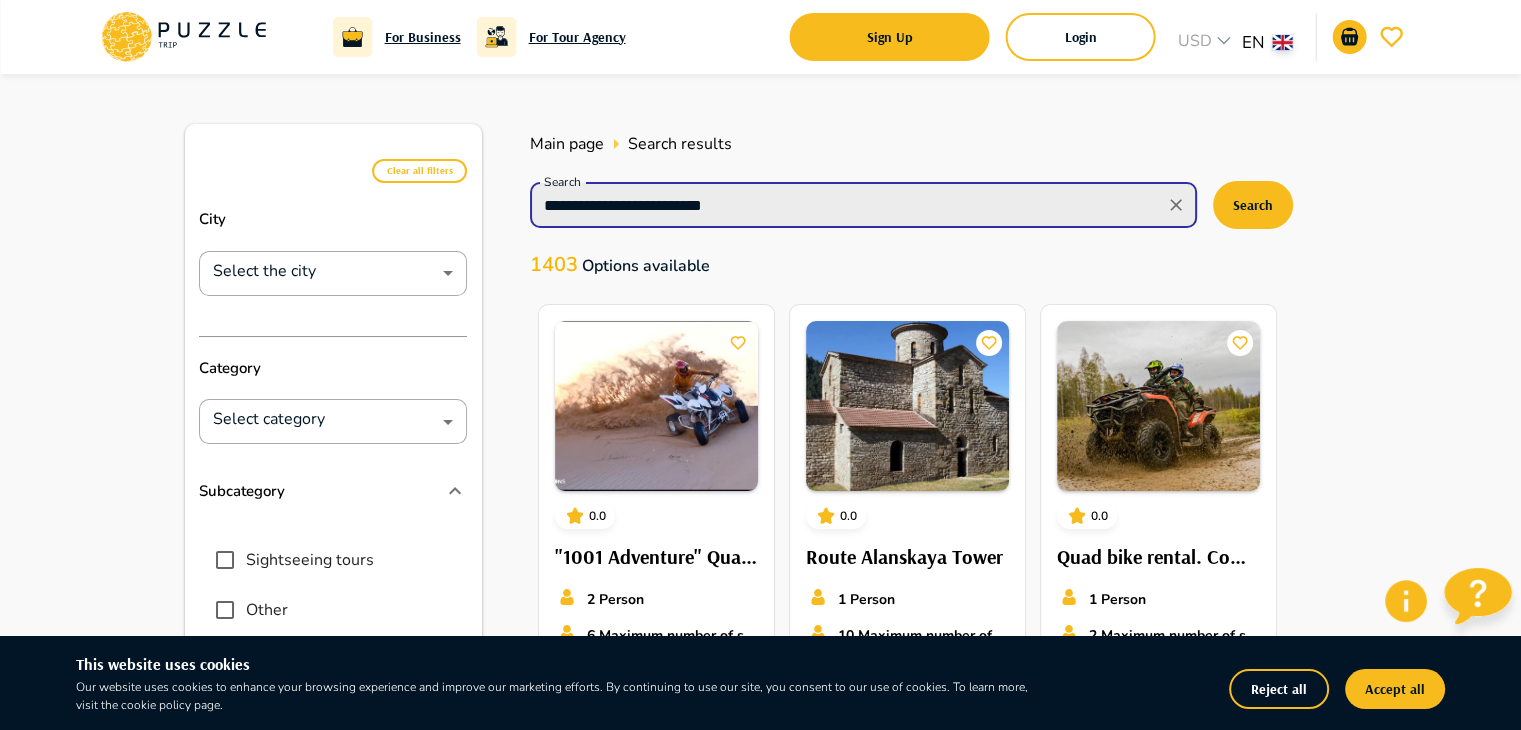 drag, startPoint x: 780, startPoint y: 211, endPoint x: 527, endPoint y: 219, distance: 253.12645 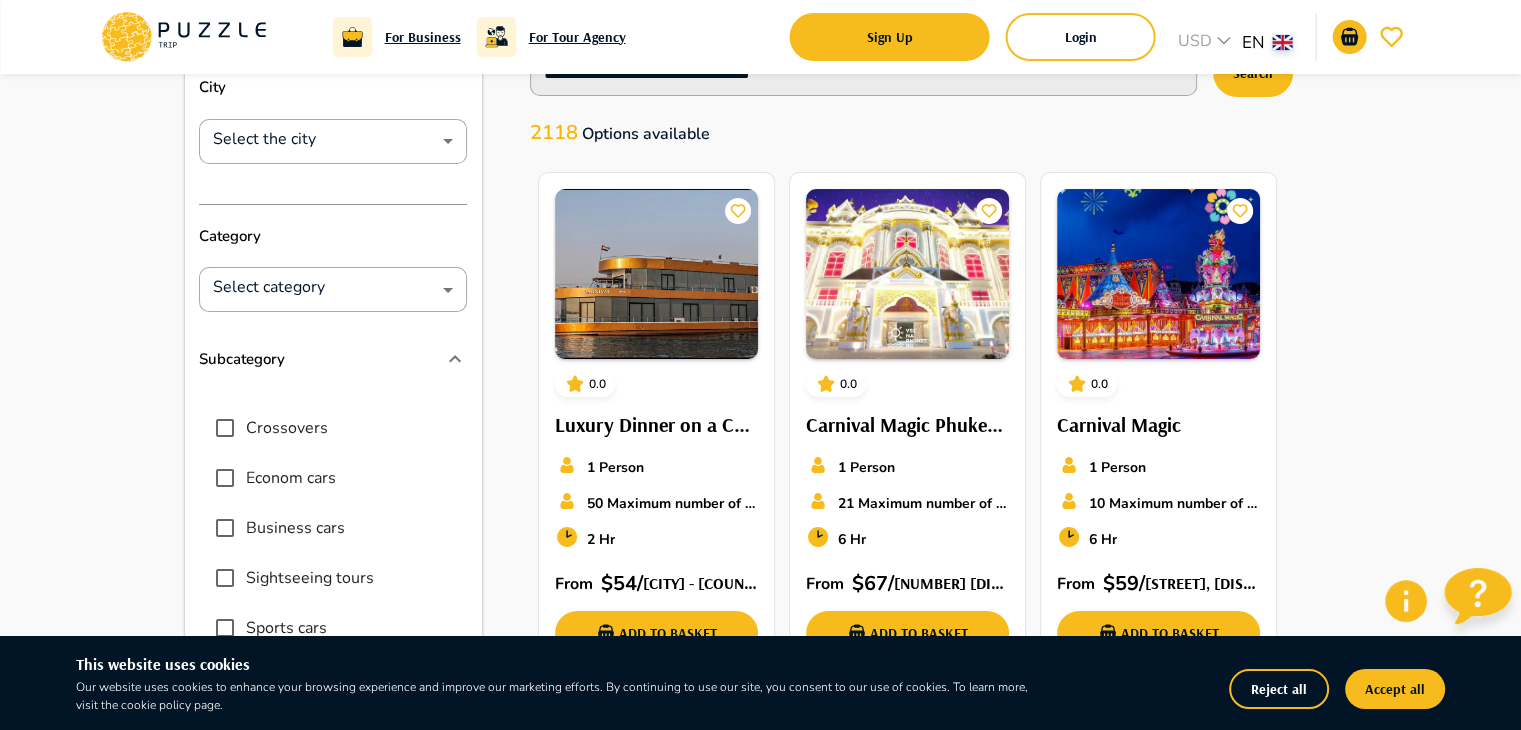 scroll, scrollTop: 136, scrollLeft: 0, axis: vertical 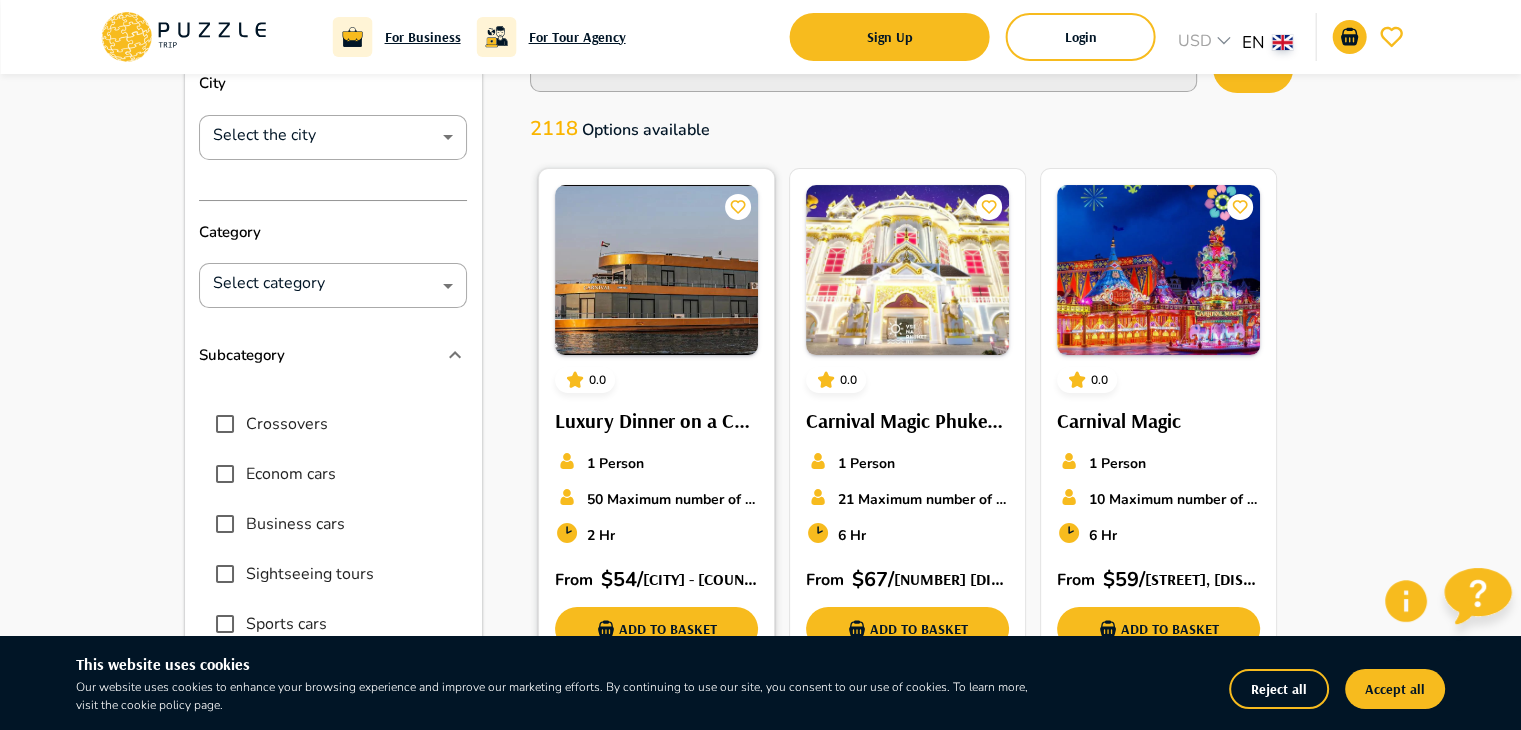 click at bounding box center (656, 270) 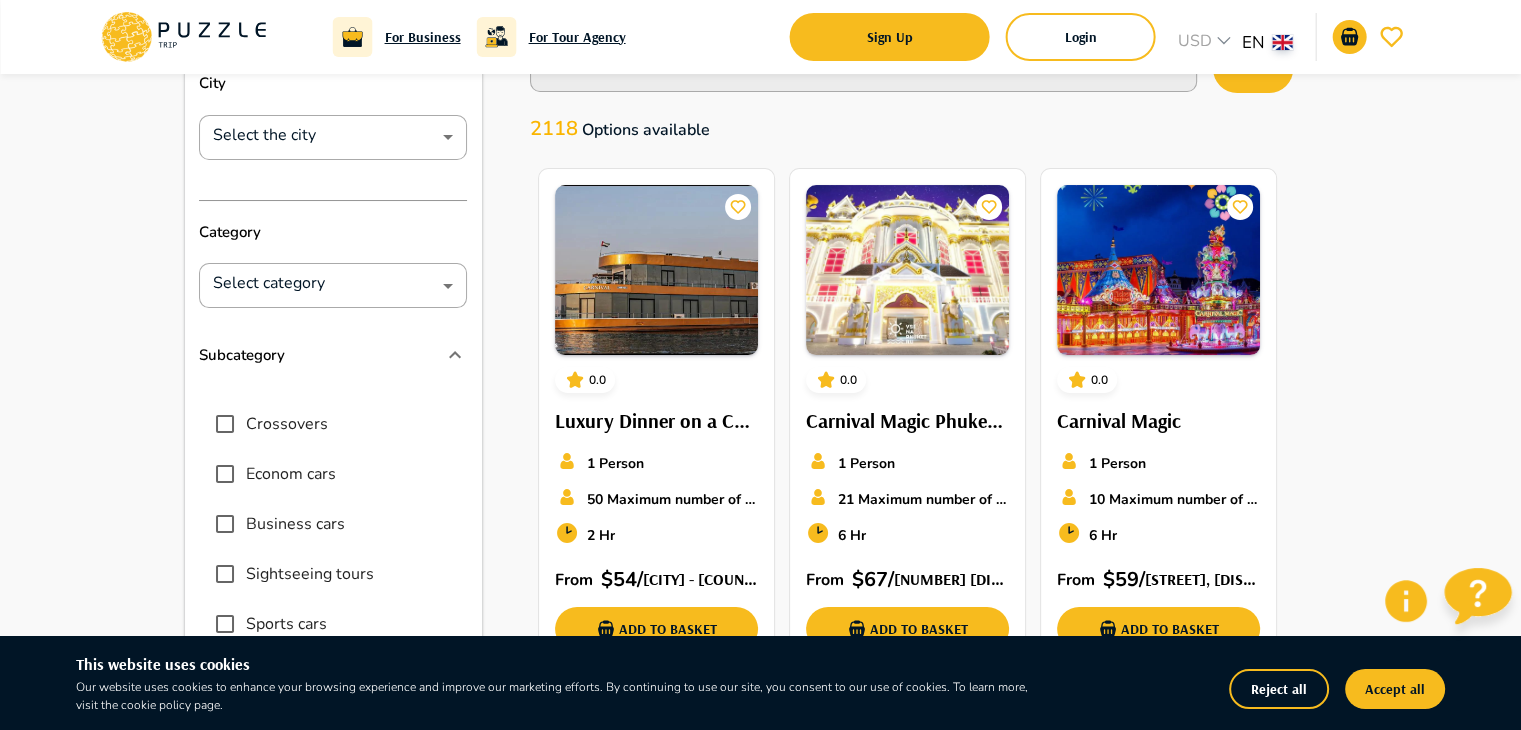 scroll, scrollTop: 0, scrollLeft: 0, axis: both 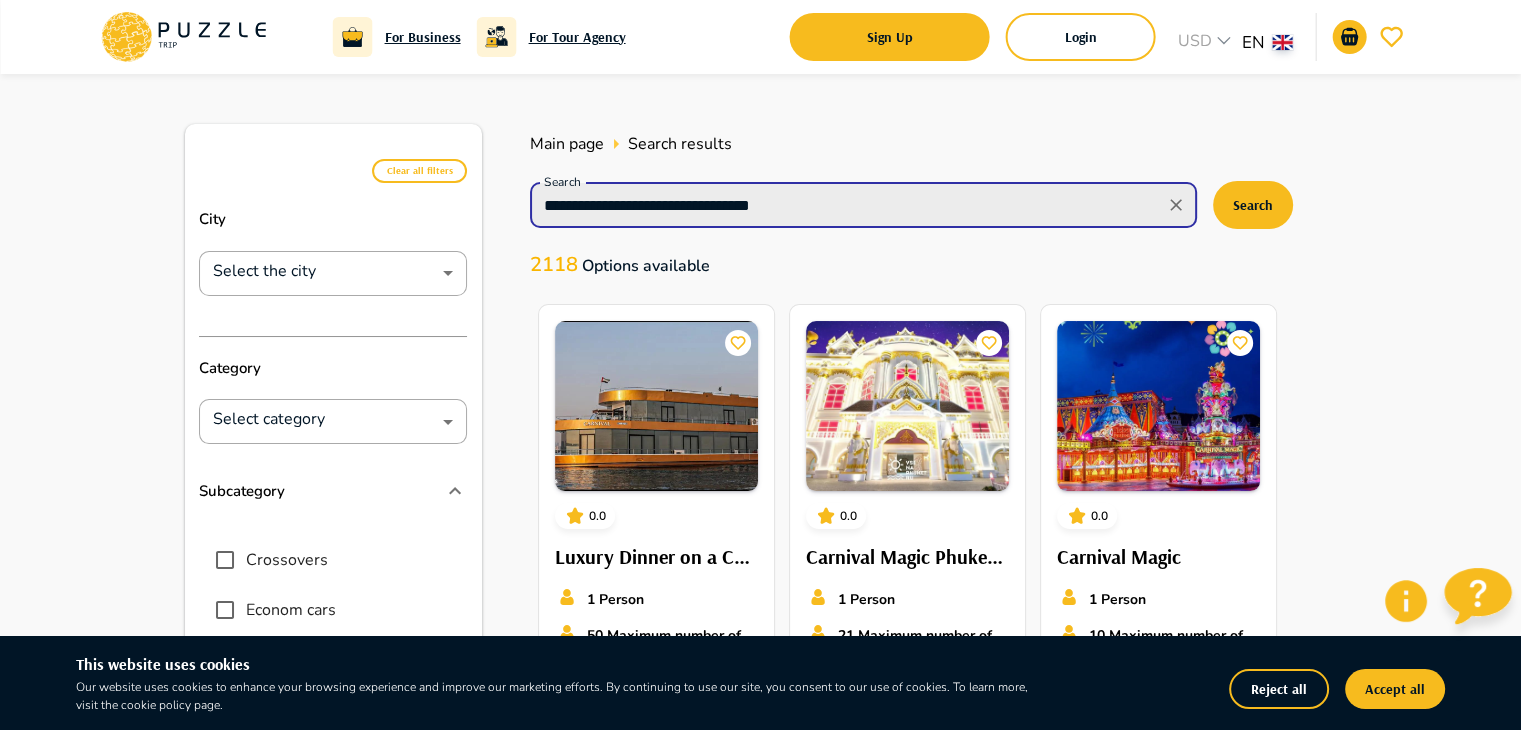 drag, startPoint x: 826, startPoint y: 199, endPoint x: 478, endPoint y: 199, distance: 348 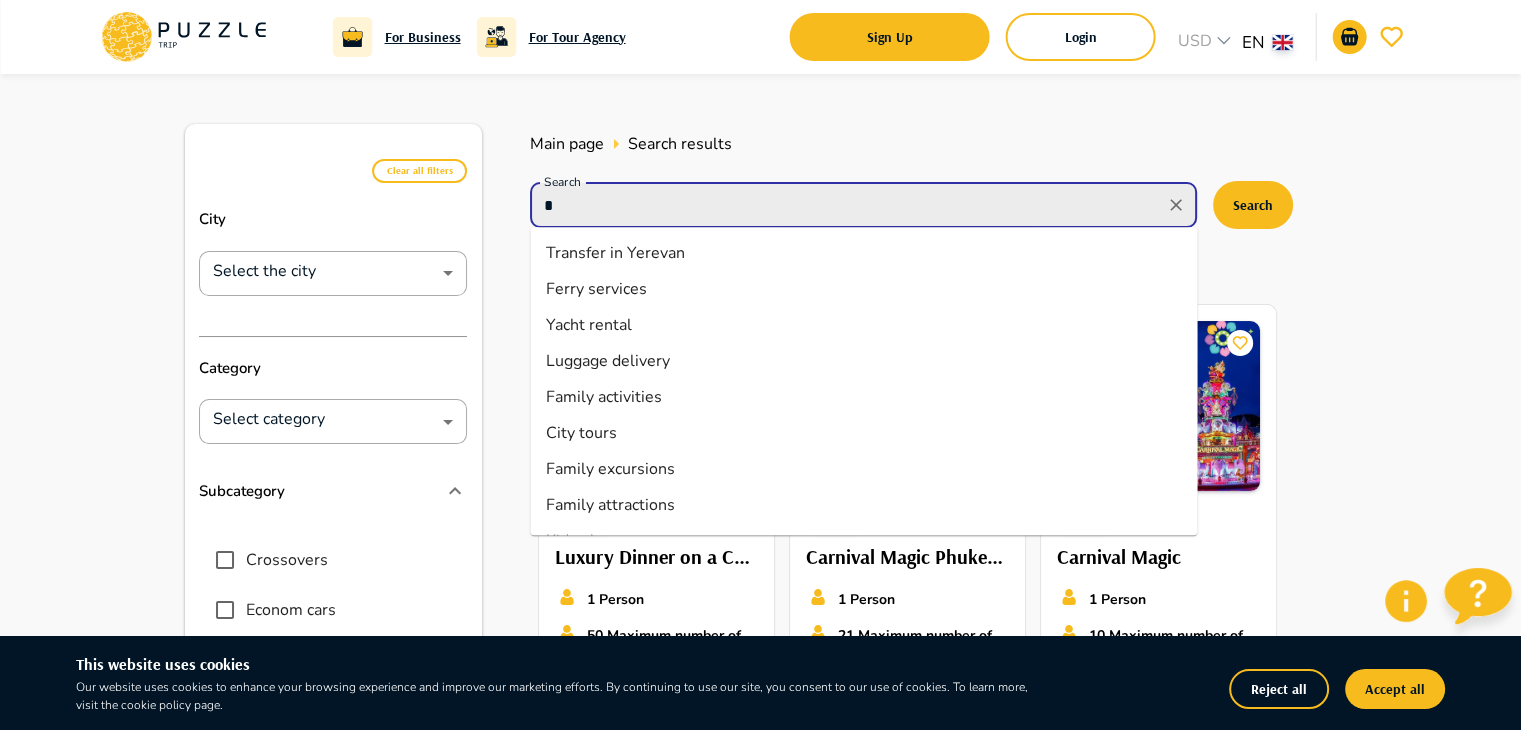 paste on "**********" 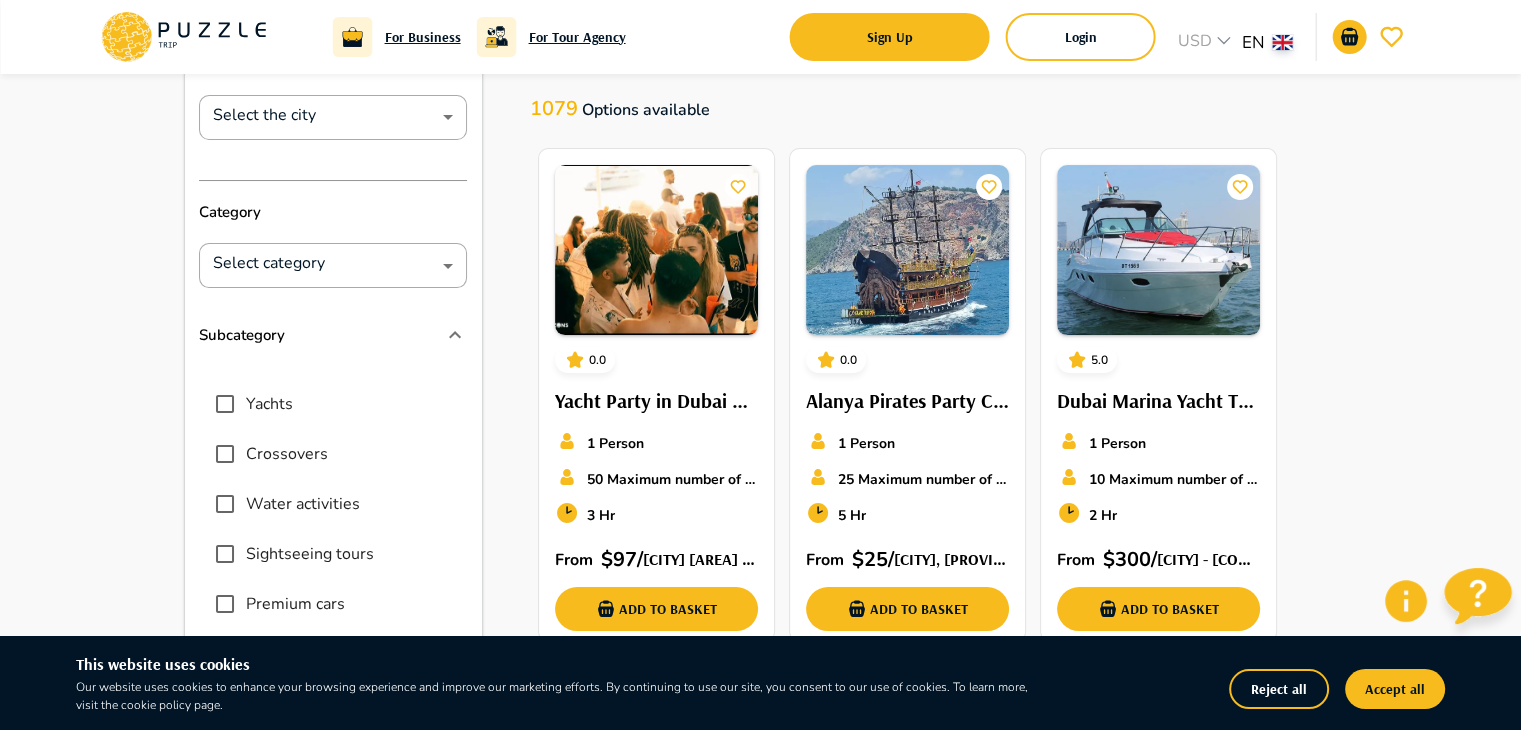 scroll, scrollTop: 159, scrollLeft: 0, axis: vertical 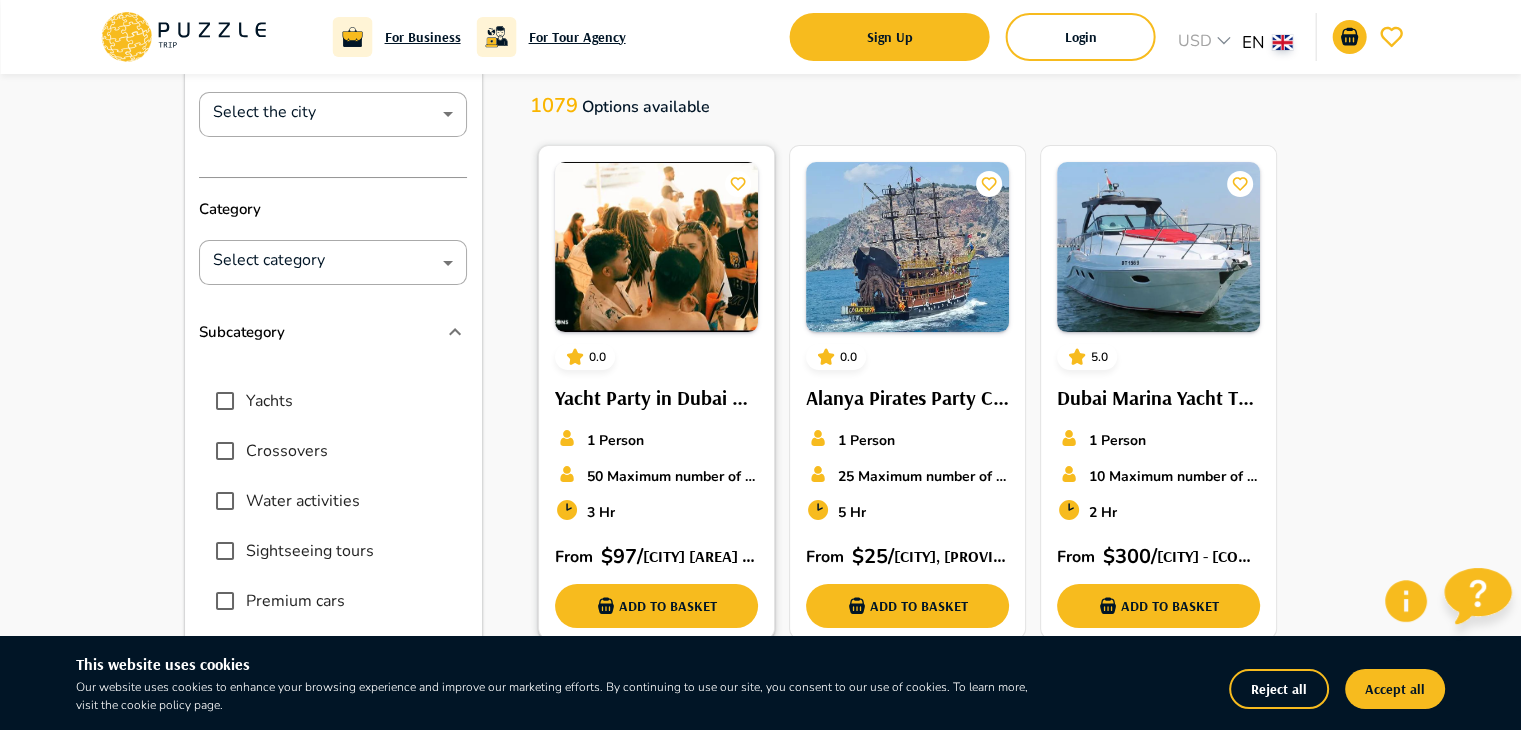 click at bounding box center (656, 247) 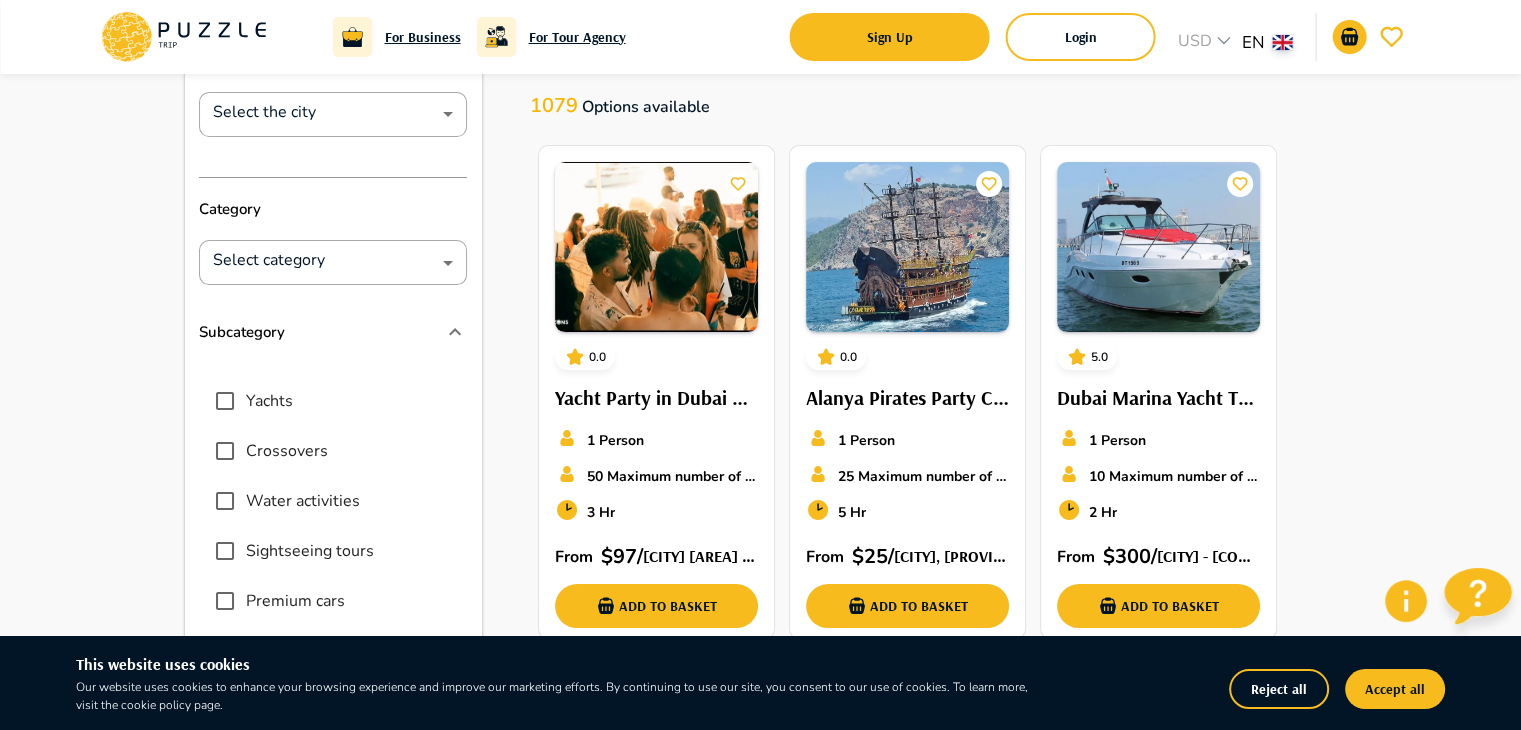 scroll, scrollTop: 0, scrollLeft: 0, axis: both 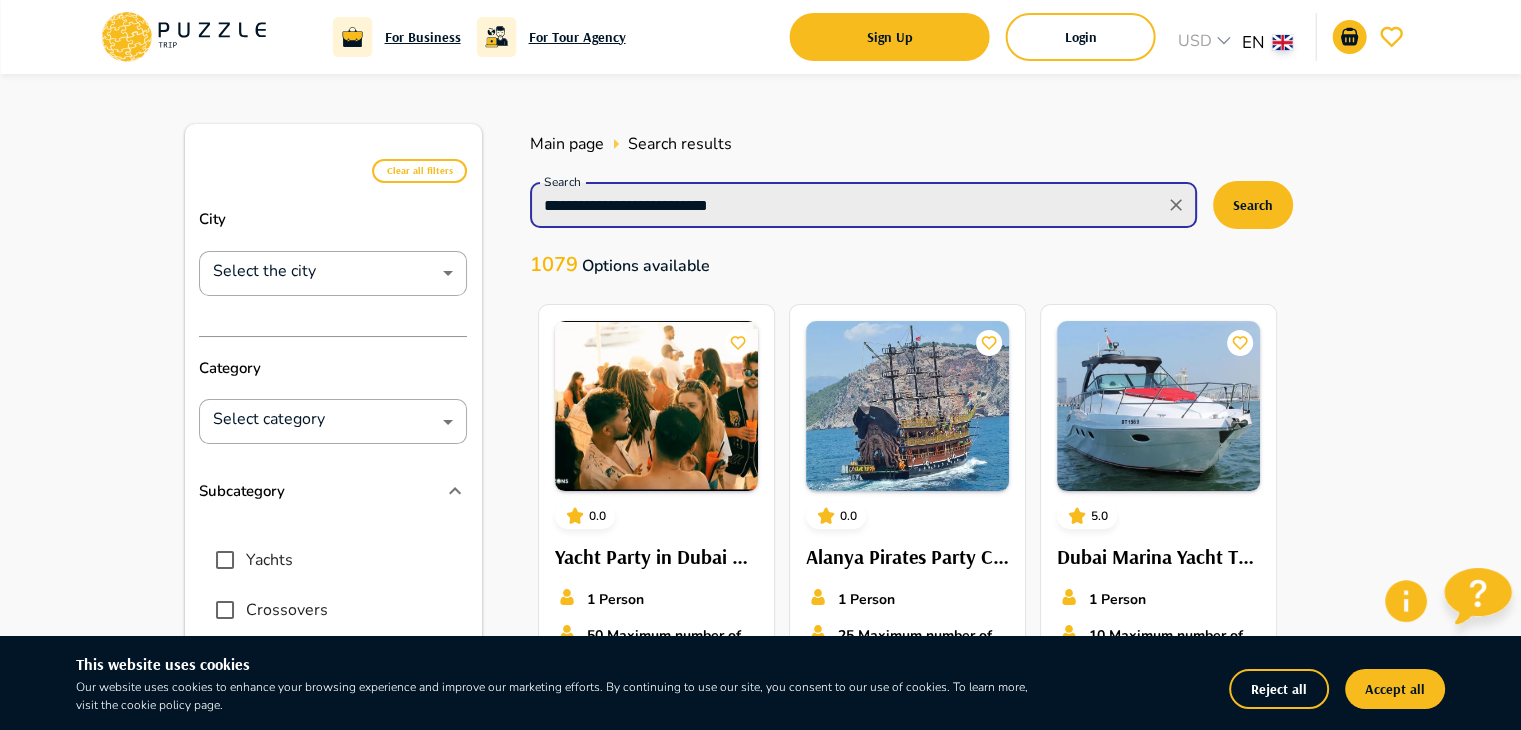 drag, startPoint x: 754, startPoint y: 210, endPoint x: 480, endPoint y: 221, distance: 274.2207 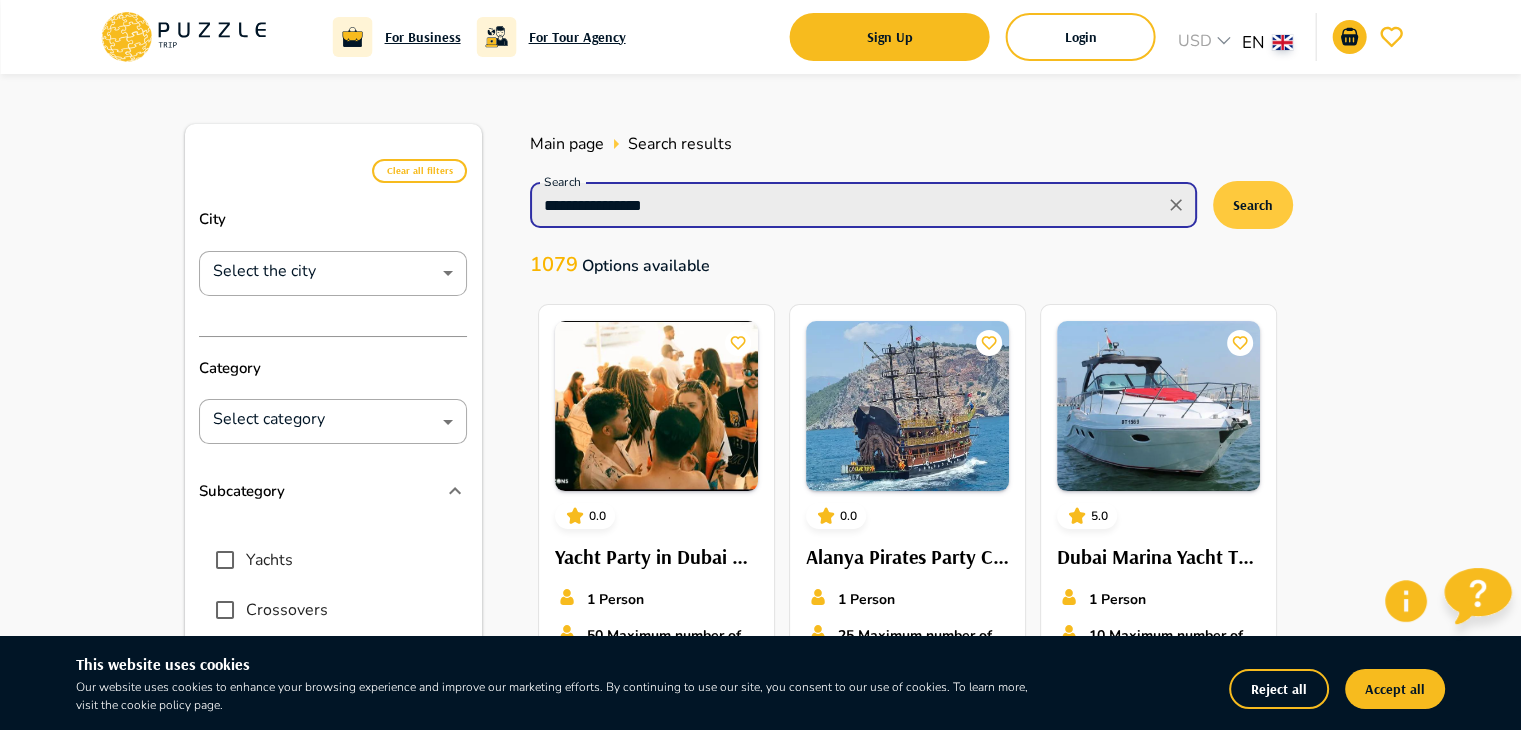 type on "**********" 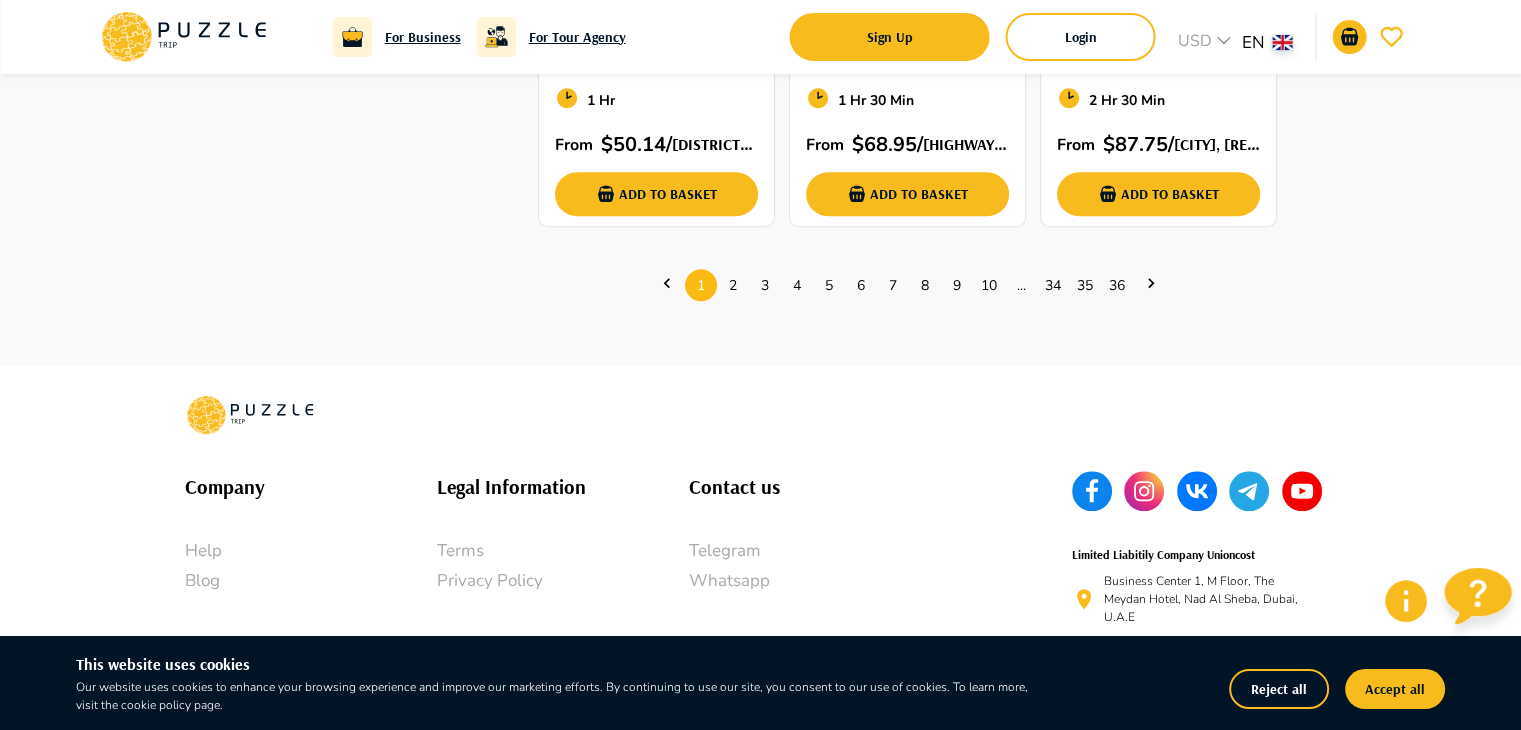 scroll, scrollTop: 1591, scrollLeft: 0, axis: vertical 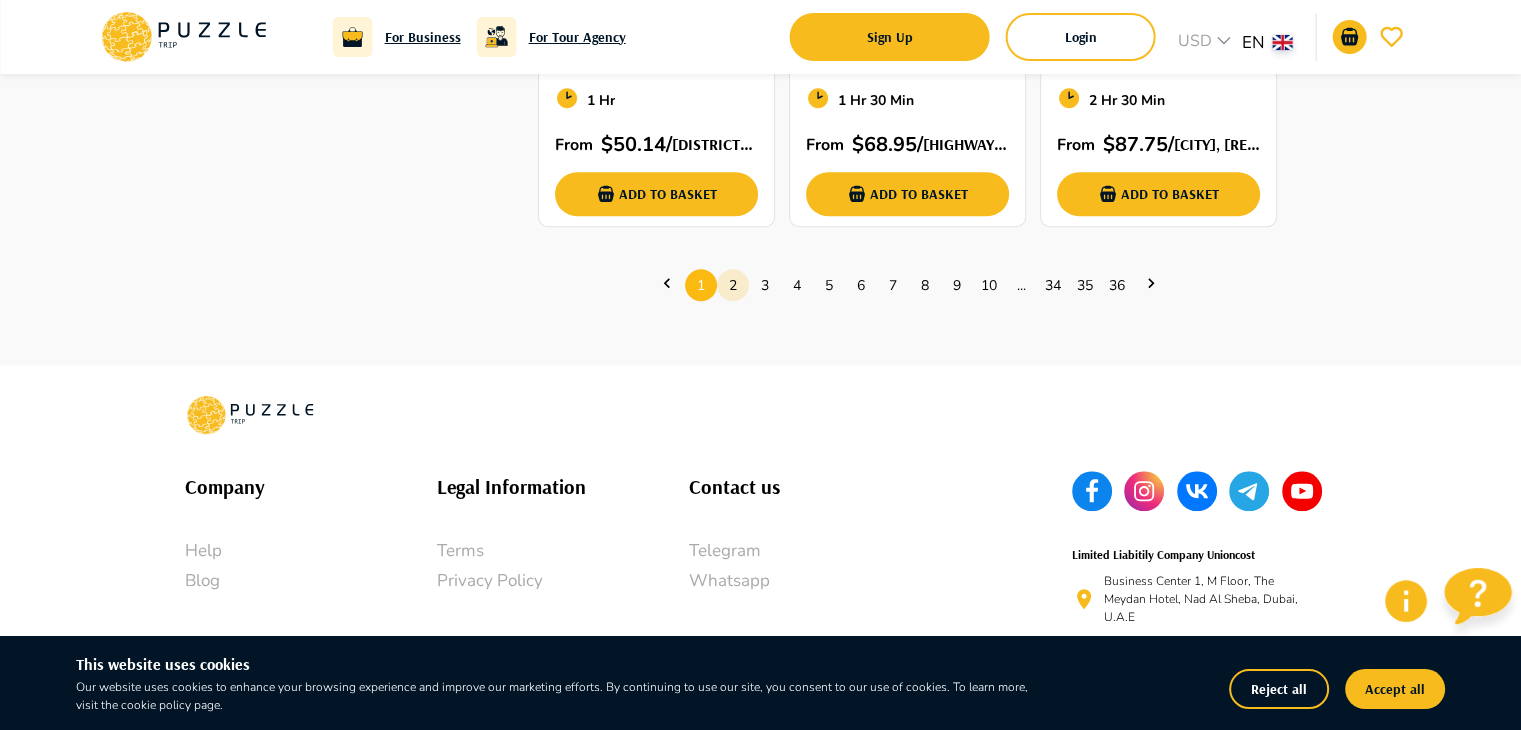 click on "2" at bounding box center [733, 285] 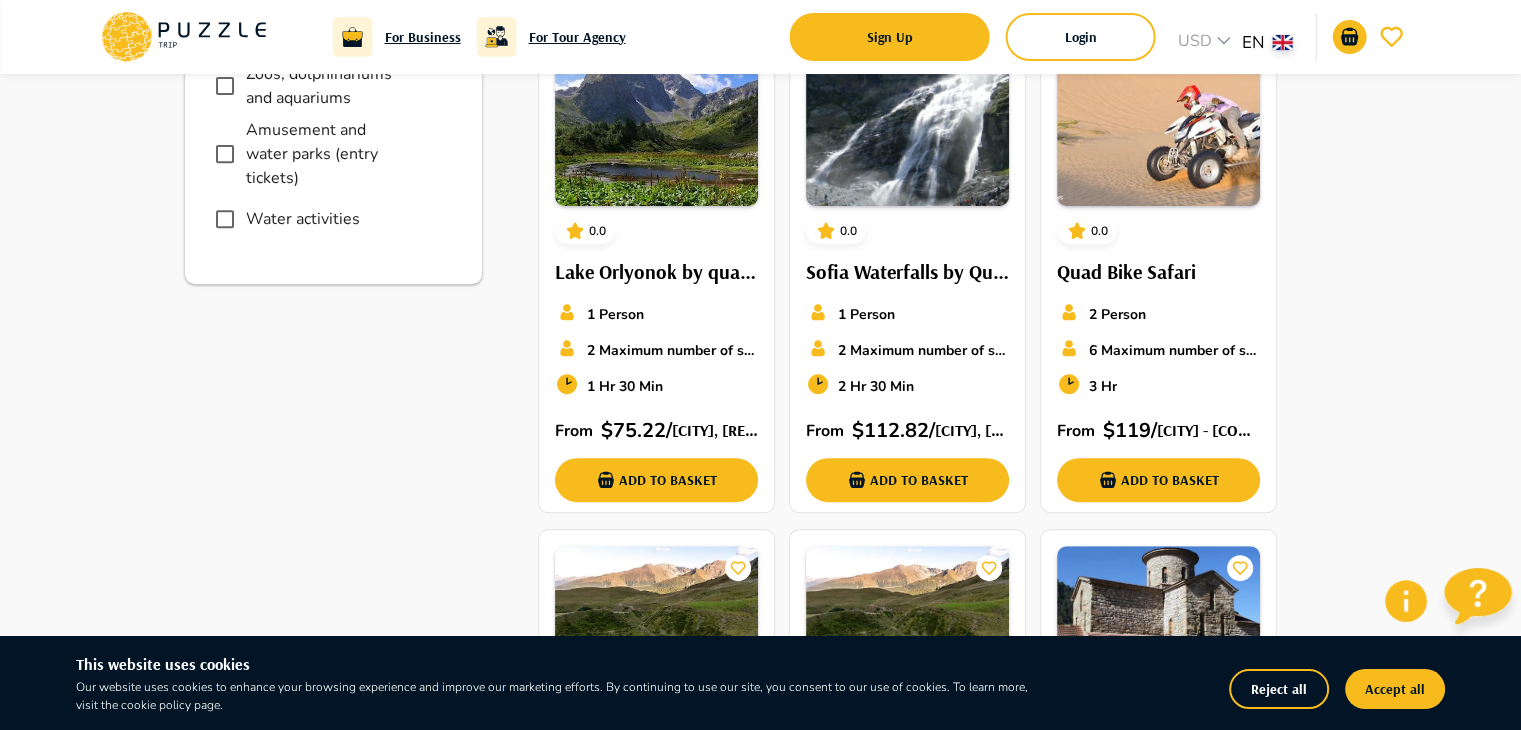 scroll, scrollTop: 792, scrollLeft: 0, axis: vertical 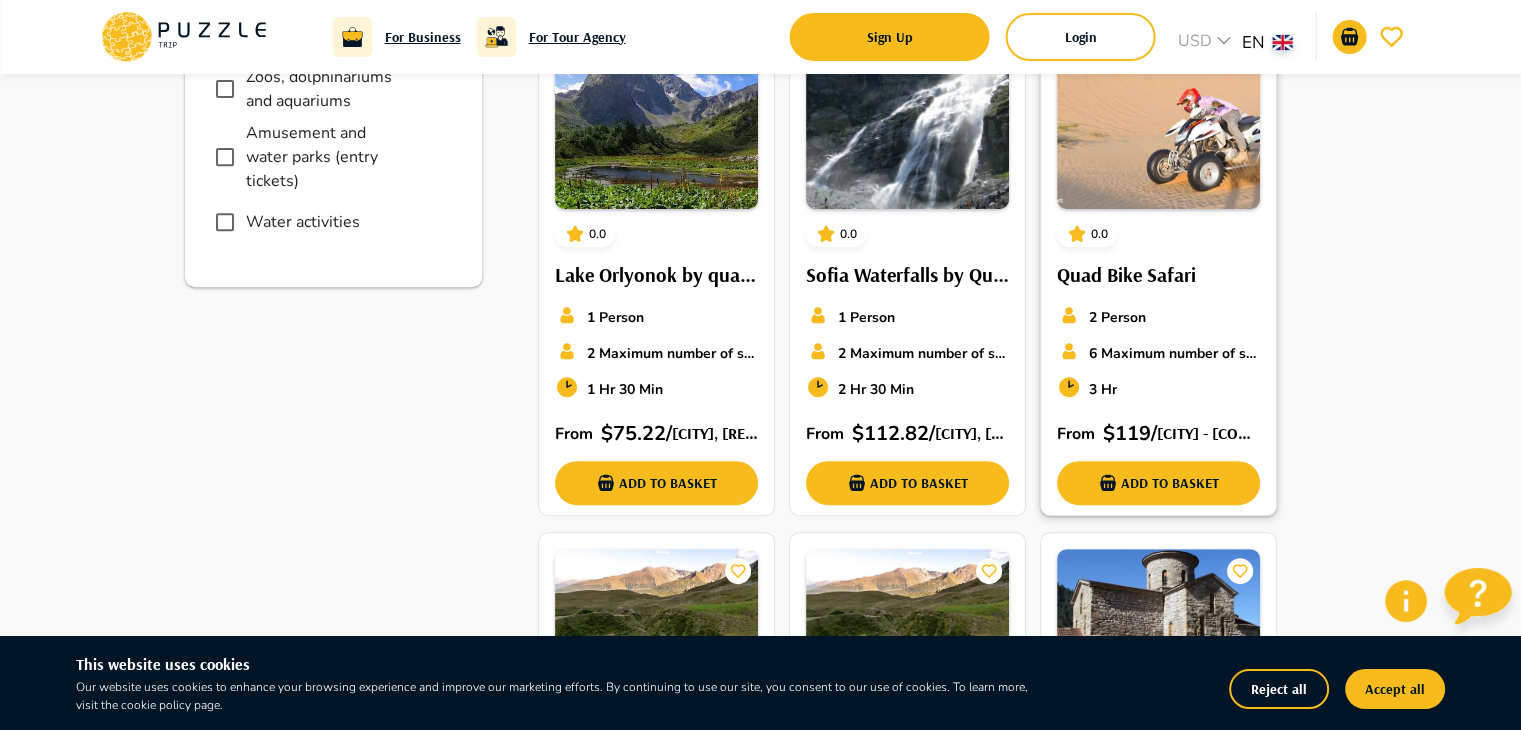 click at bounding box center [1158, 124] 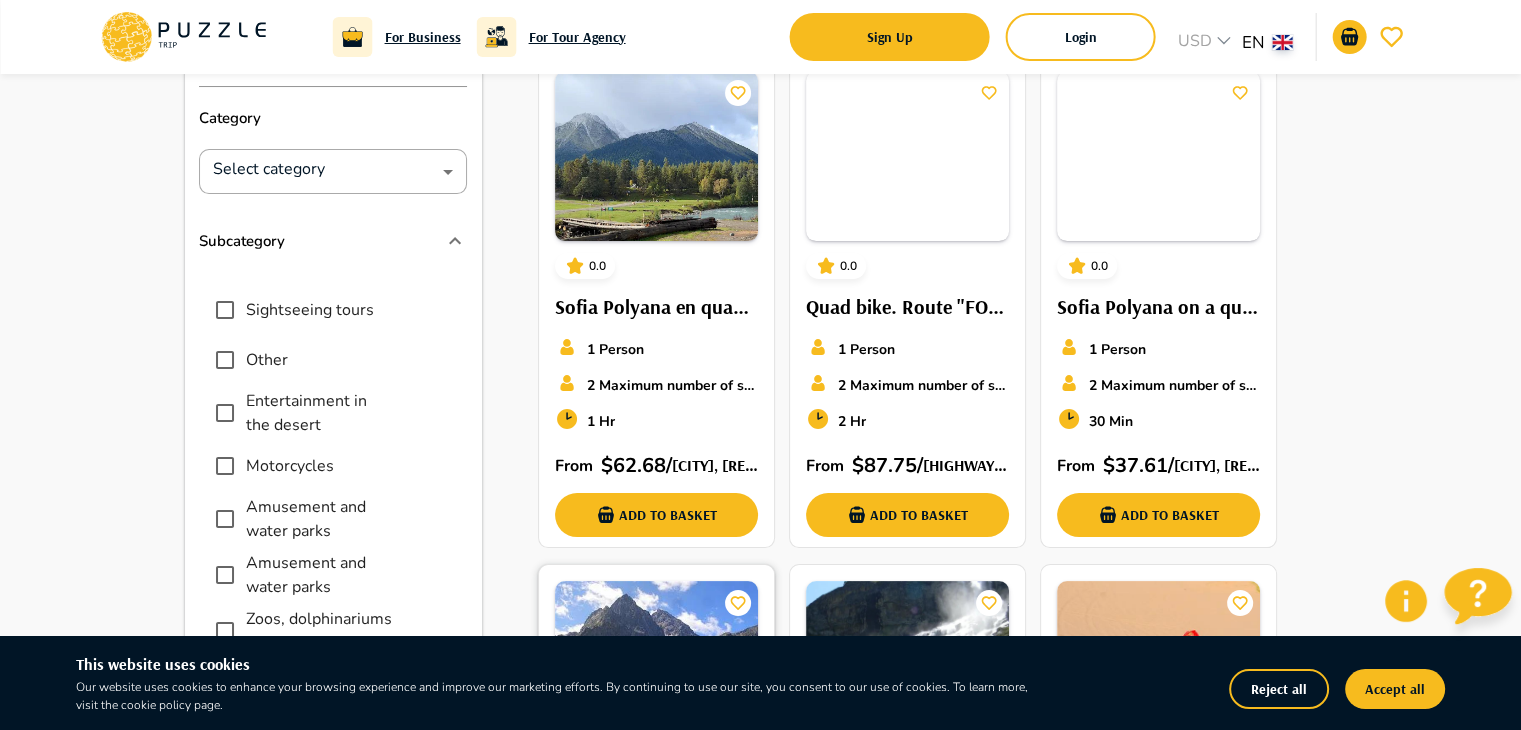 scroll, scrollTop: 0, scrollLeft: 0, axis: both 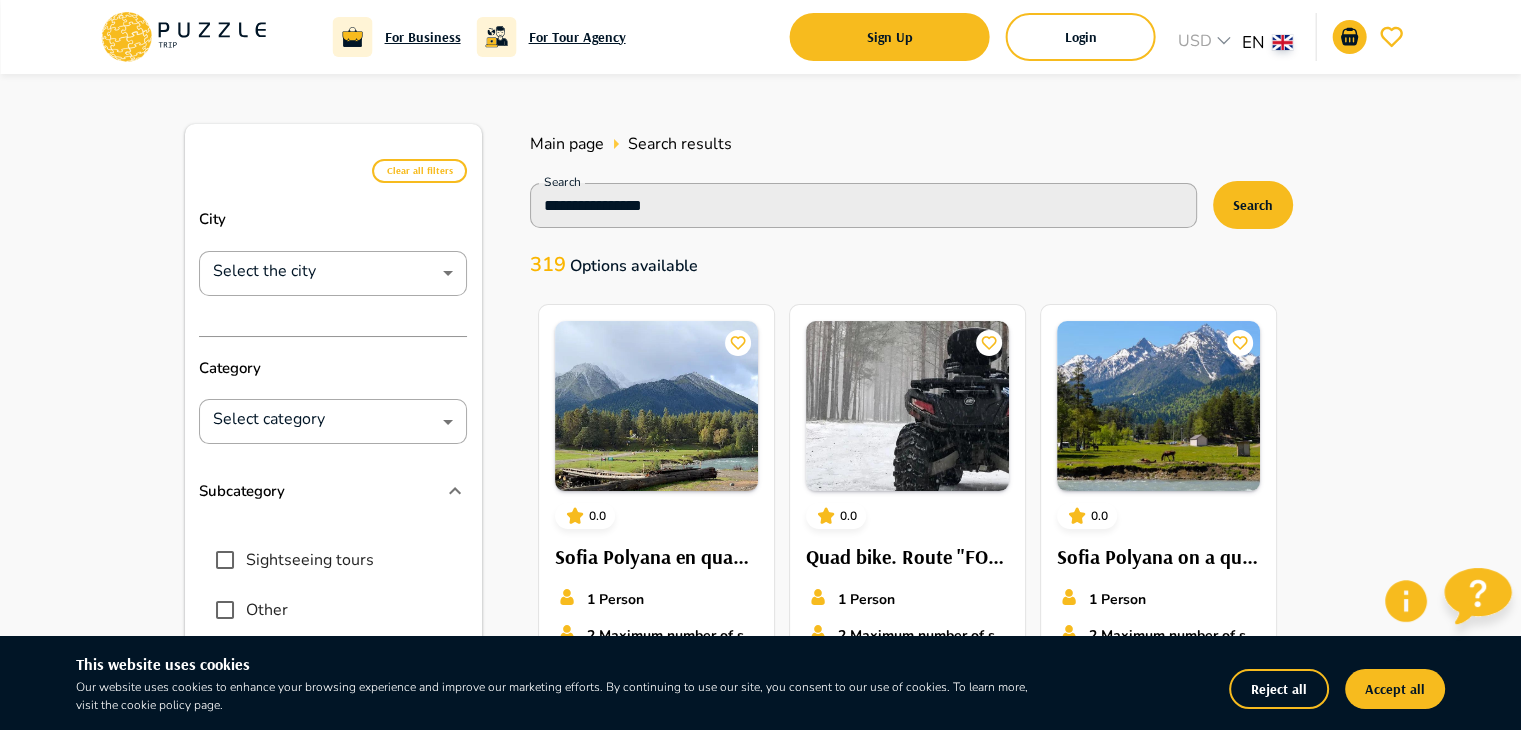 drag, startPoint x: 691, startPoint y: 189, endPoint x: 511, endPoint y: 213, distance: 181.59296 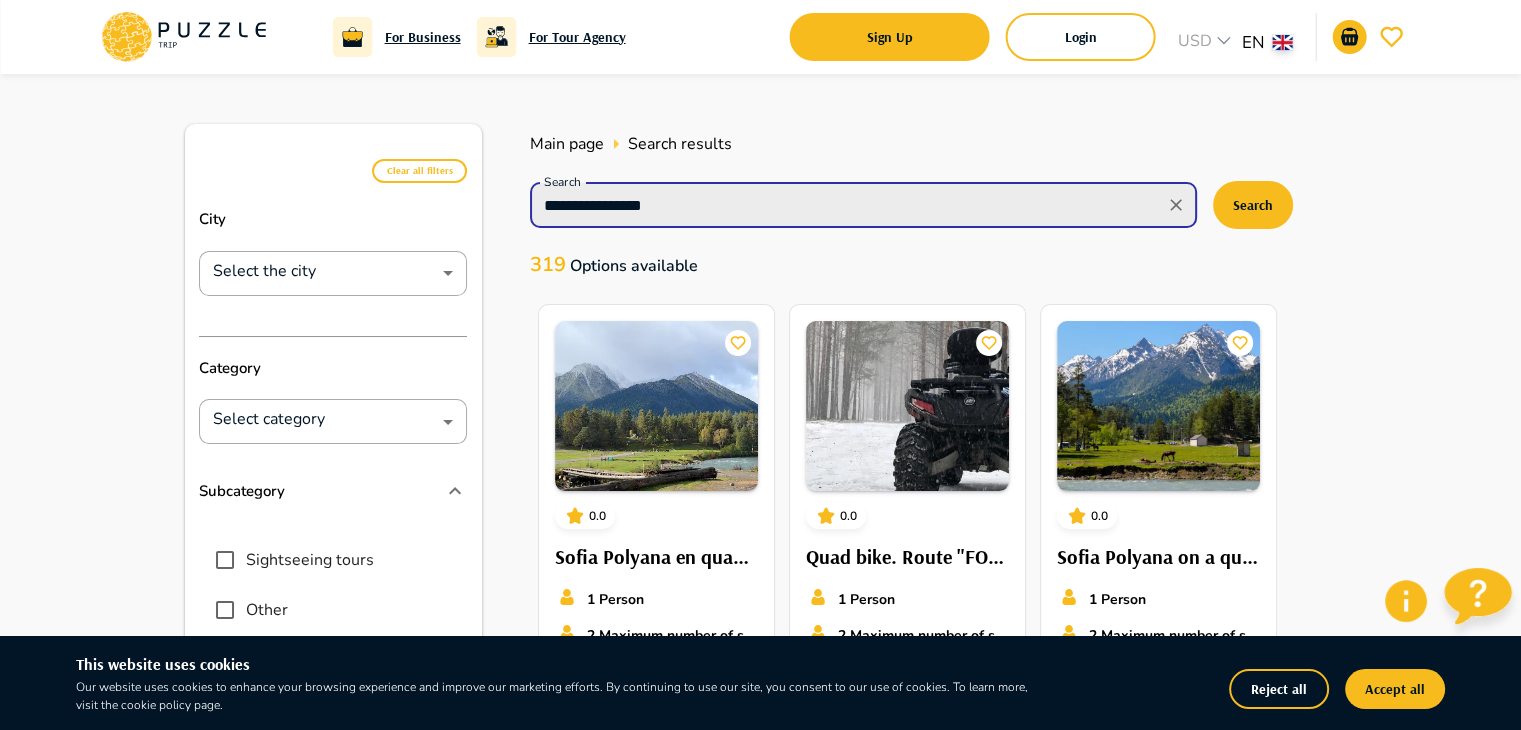 drag, startPoint x: 679, startPoint y: 203, endPoint x: 512, endPoint y: 209, distance: 167.10774 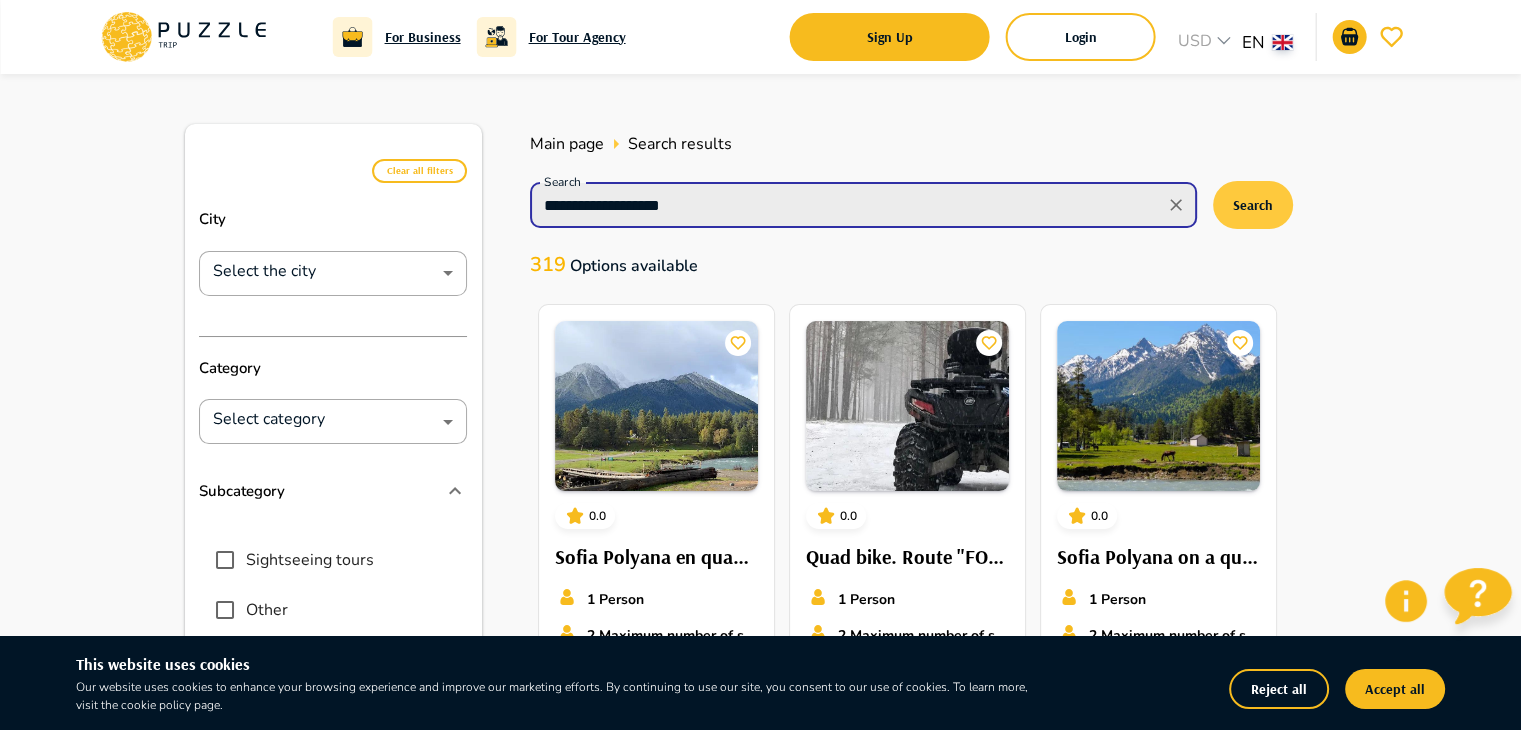 type on "**********" 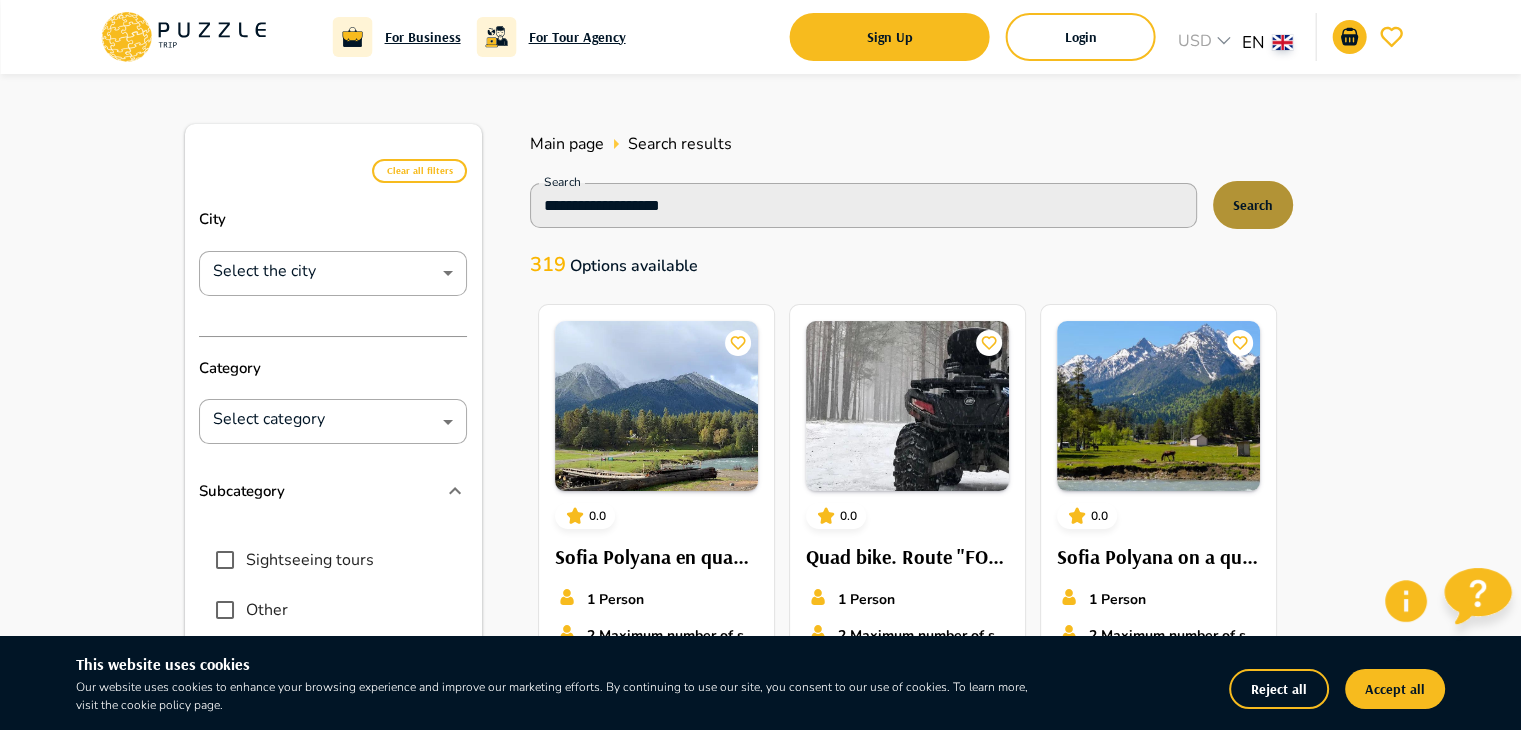 click on "Search" at bounding box center (1253, 205) 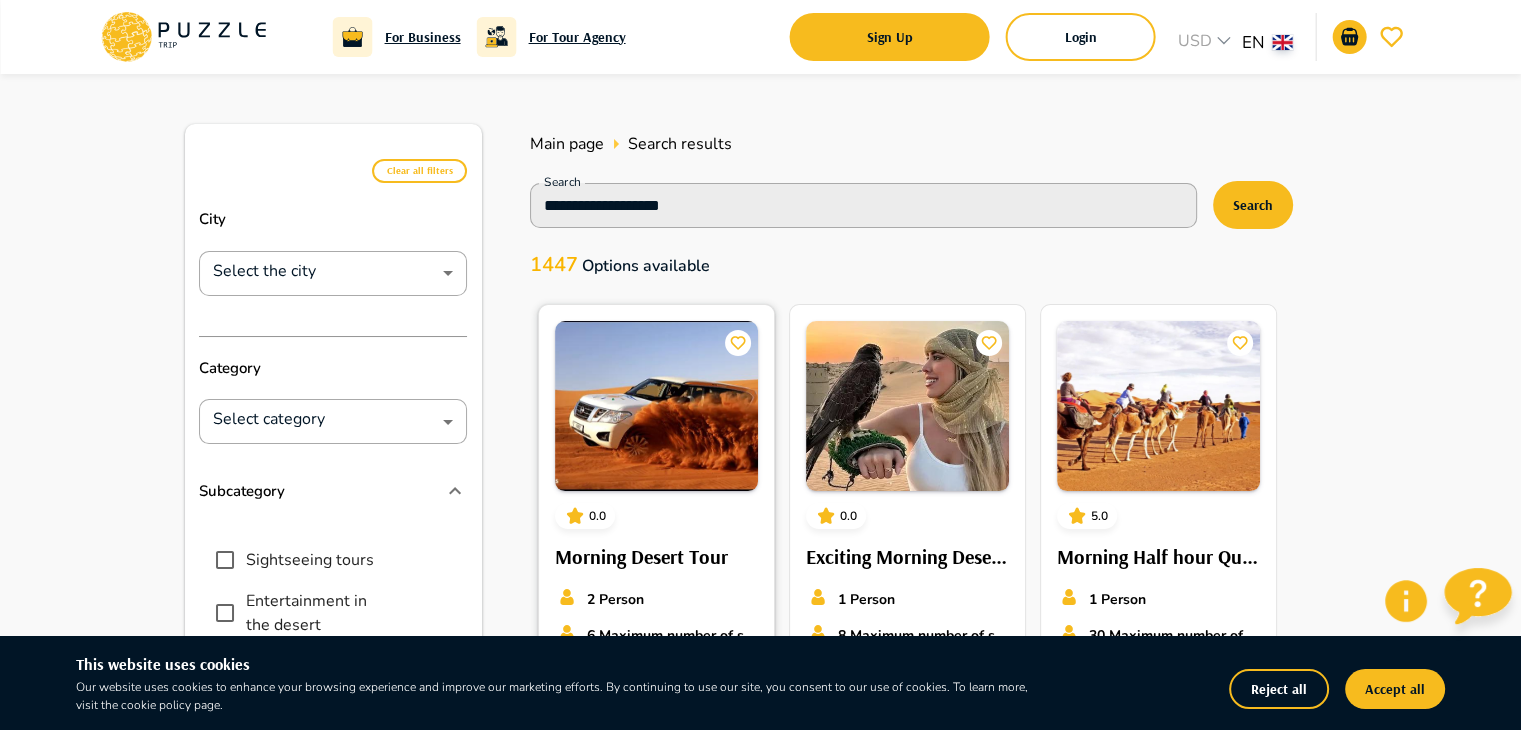 click at bounding box center (656, 406) 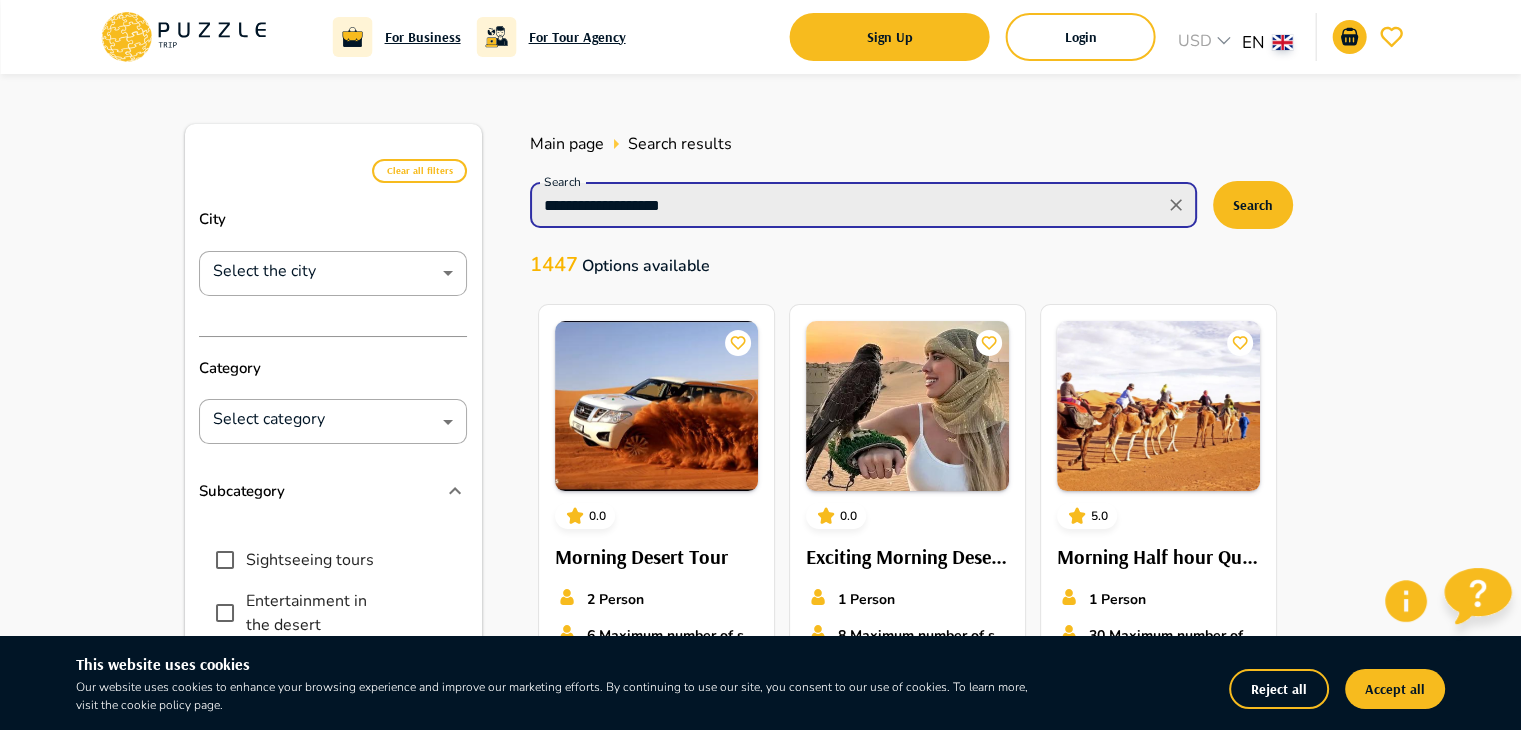 drag, startPoint x: 680, startPoint y: 192, endPoint x: 529, endPoint y: 198, distance: 151.11916 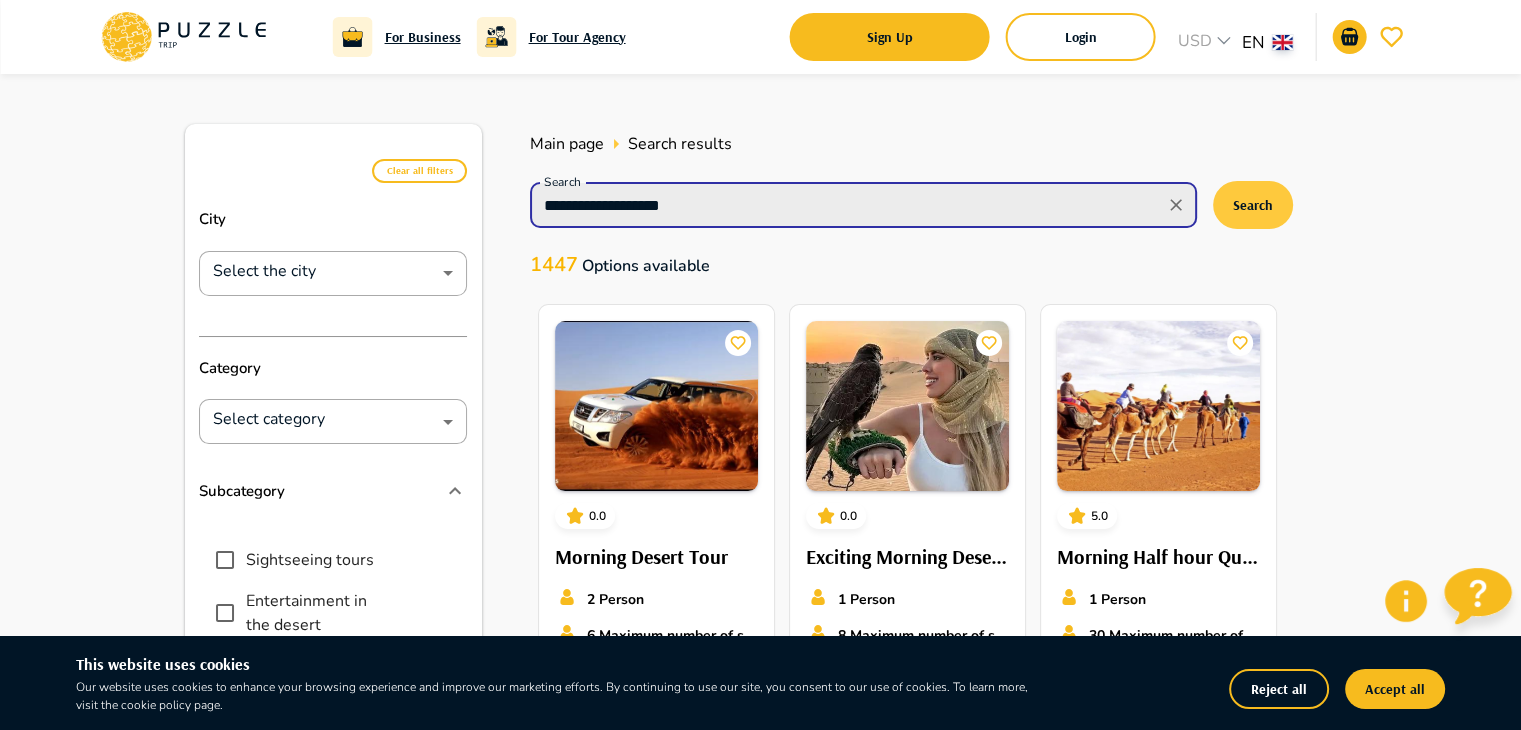 type on "**********" 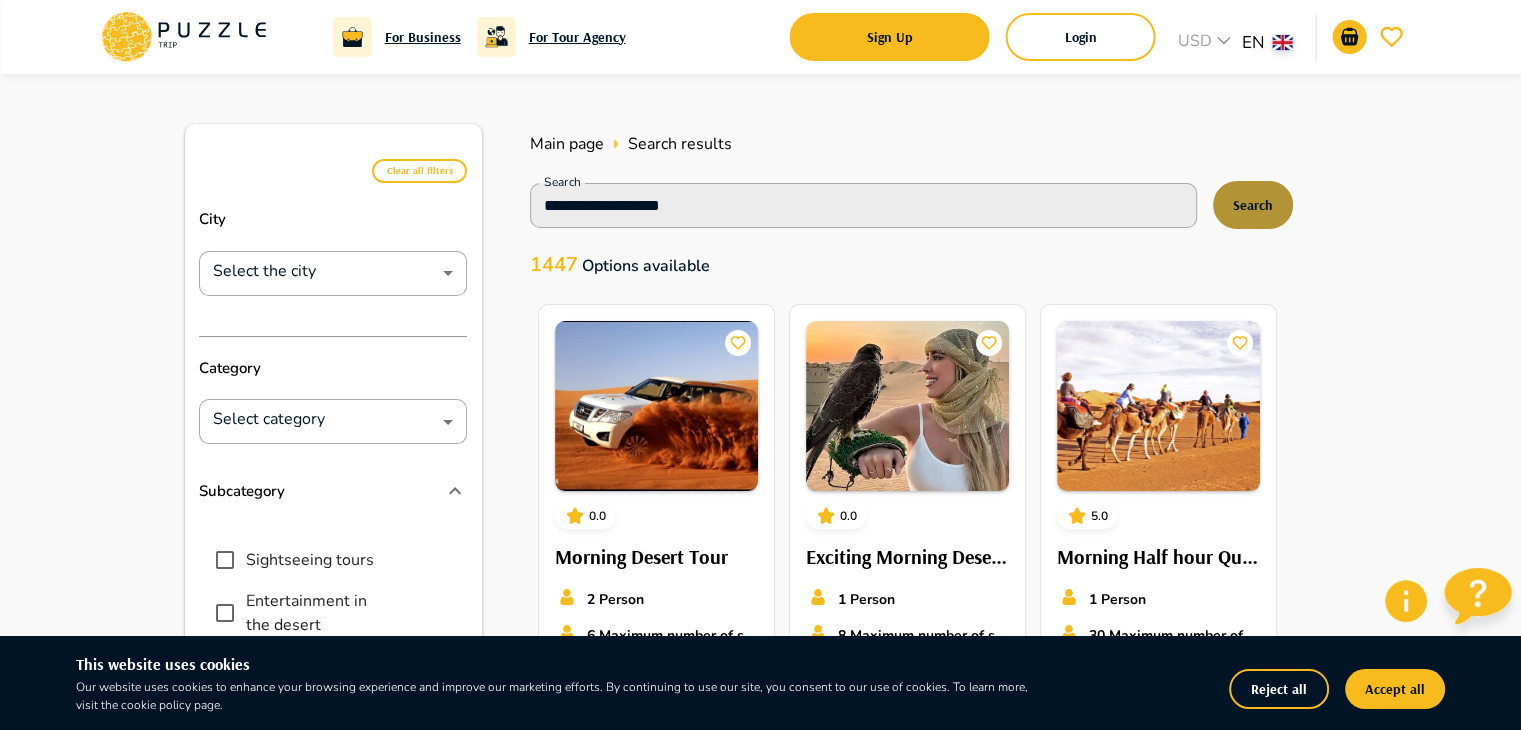 click on "Search" at bounding box center (1253, 205) 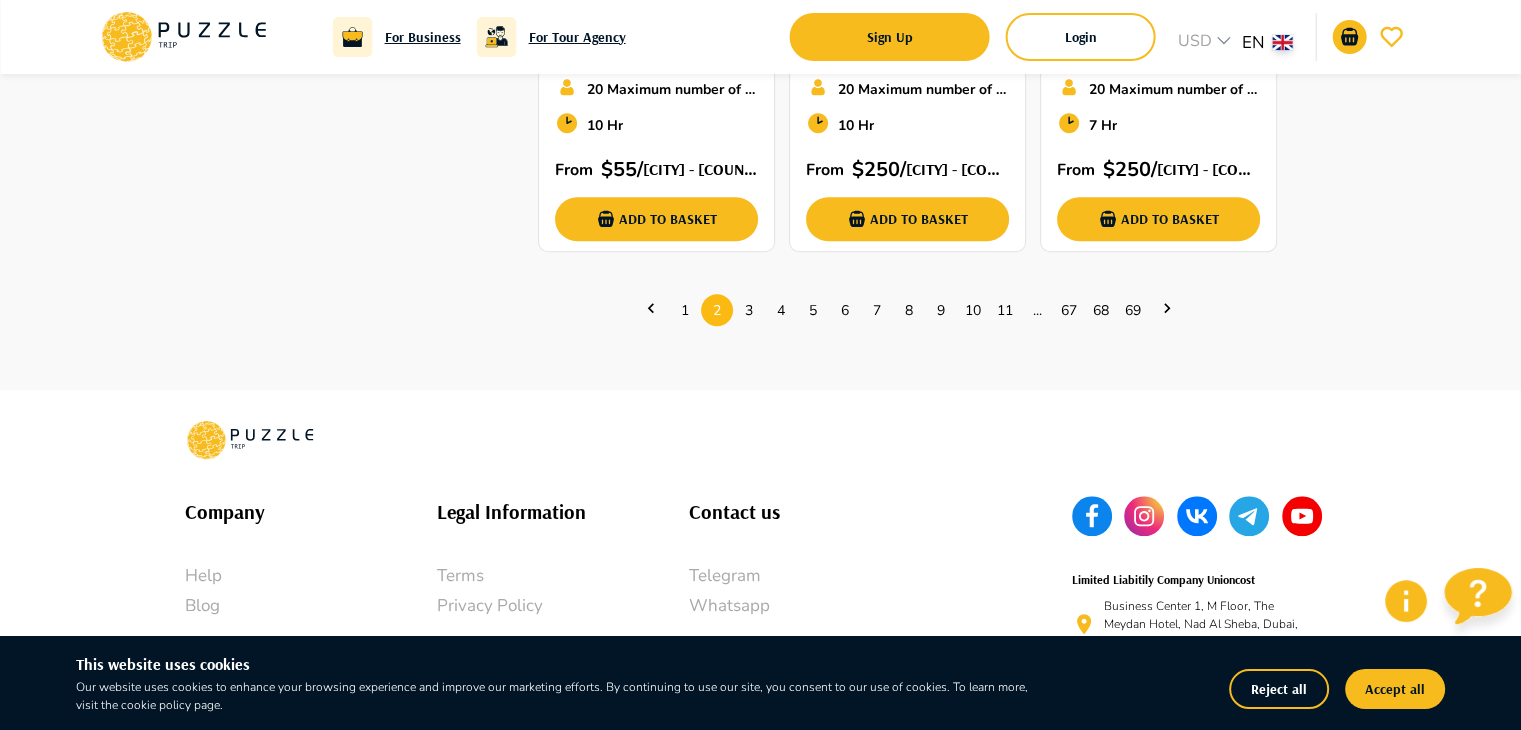 scroll, scrollTop: 1631, scrollLeft: 0, axis: vertical 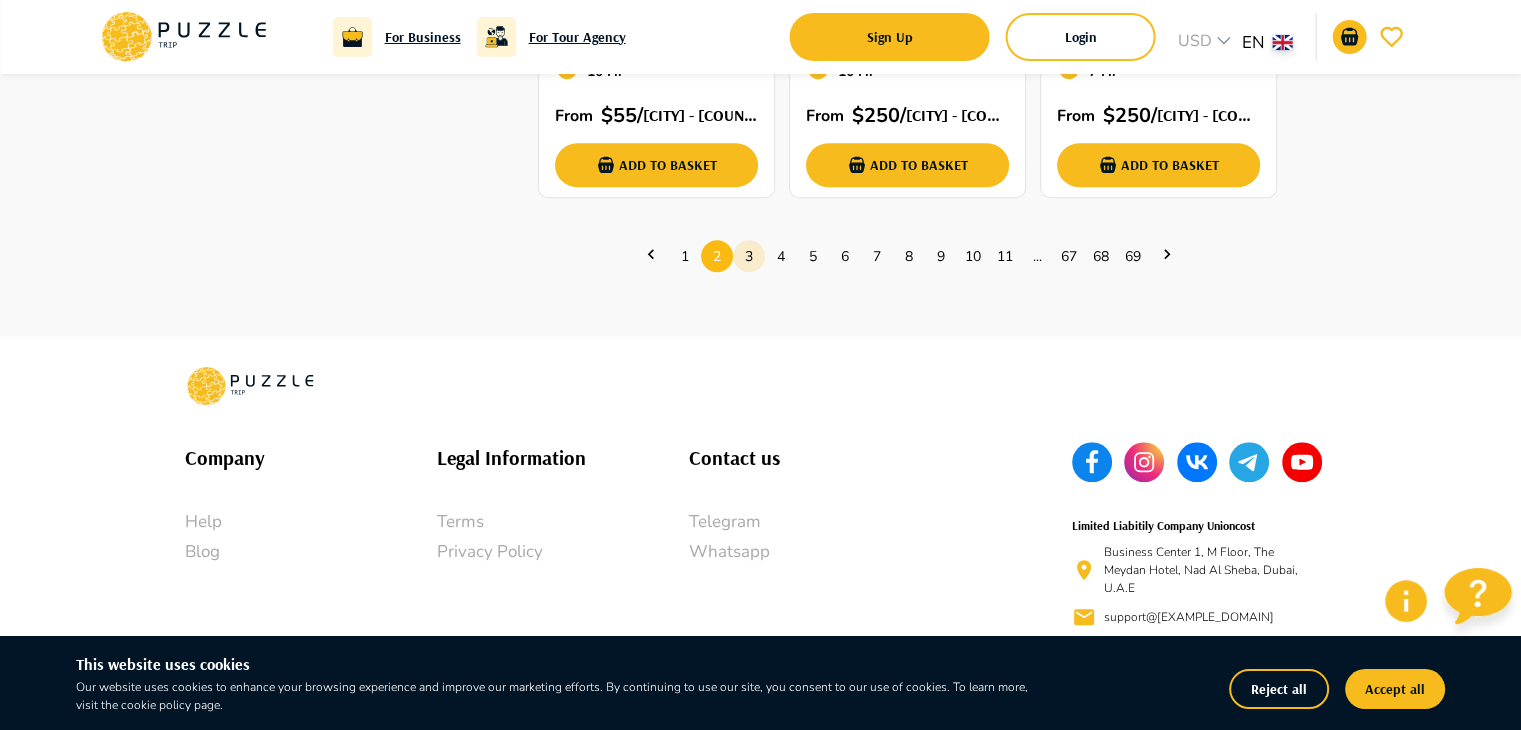 click on "3" at bounding box center [749, 256] 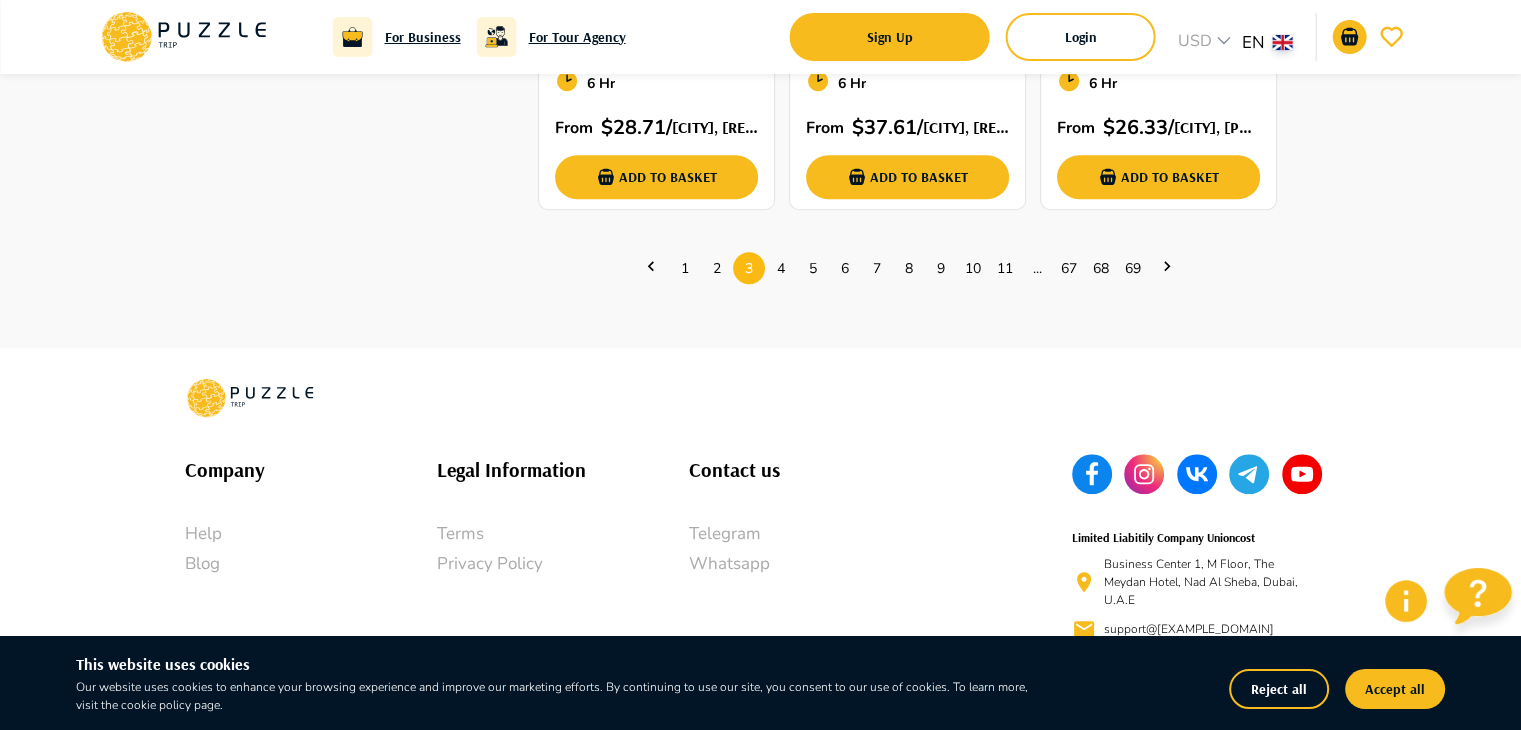 scroll, scrollTop: 1616, scrollLeft: 0, axis: vertical 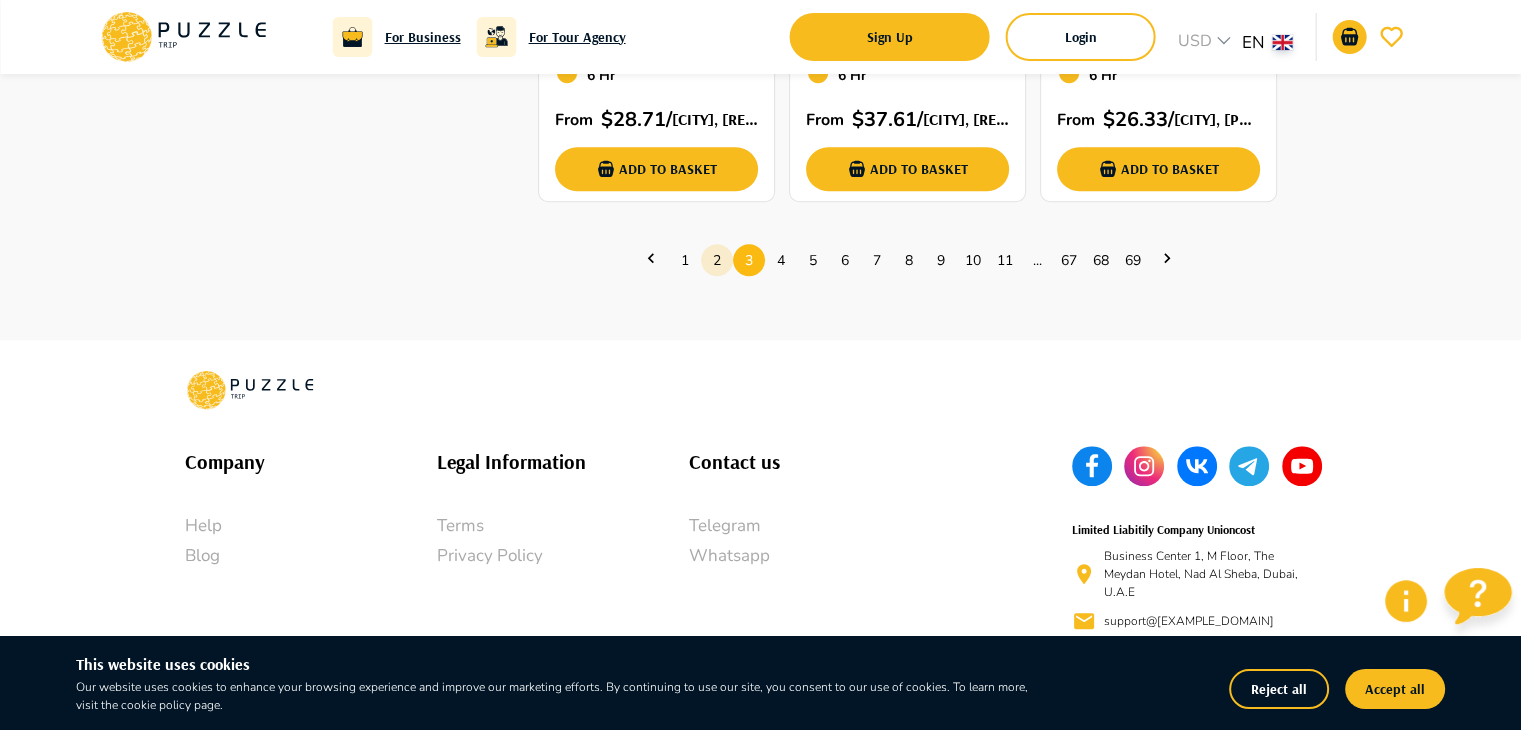 click on "2" at bounding box center [717, 260] 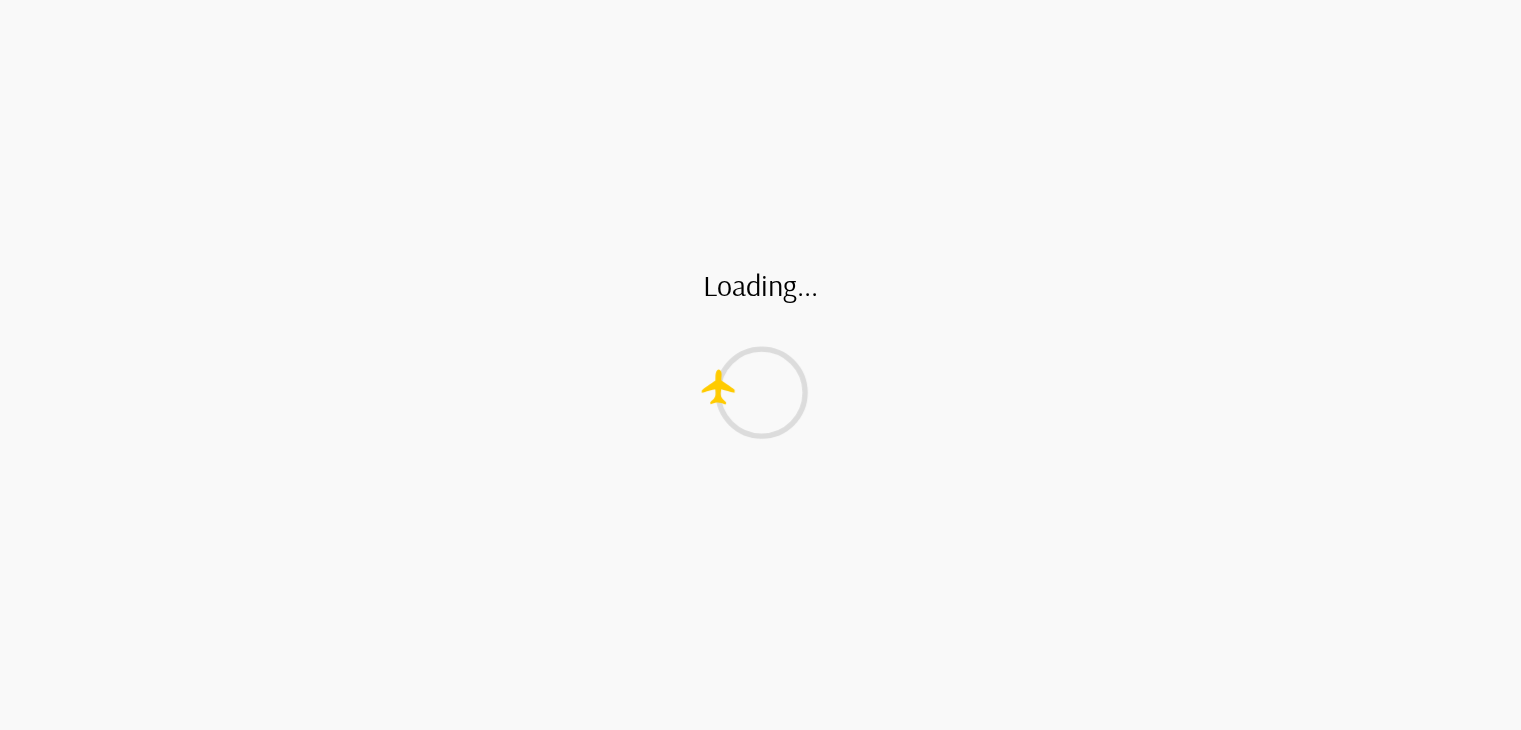 scroll, scrollTop: 0, scrollLeft: 0, axis: both 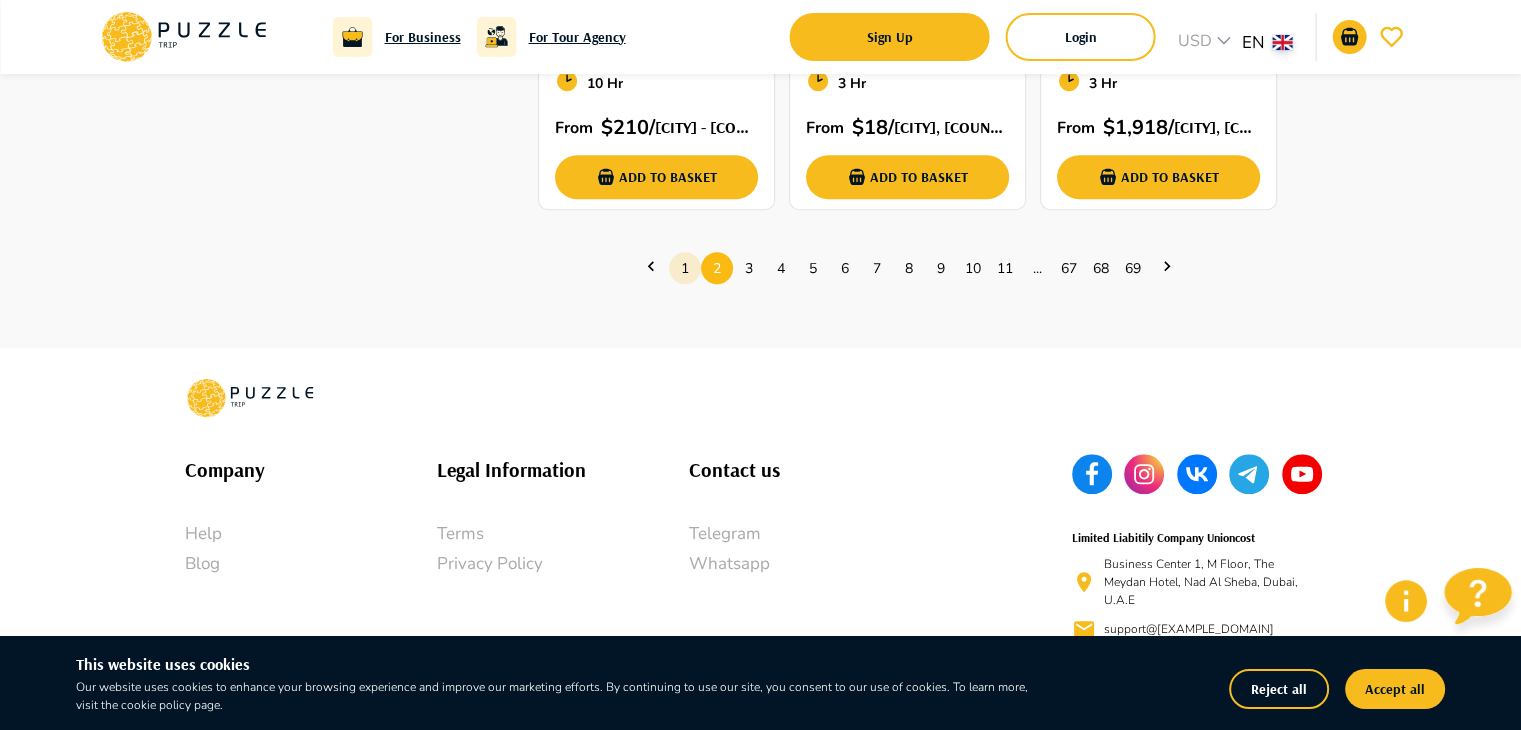 click on "1" at bounding box center (685, 268) 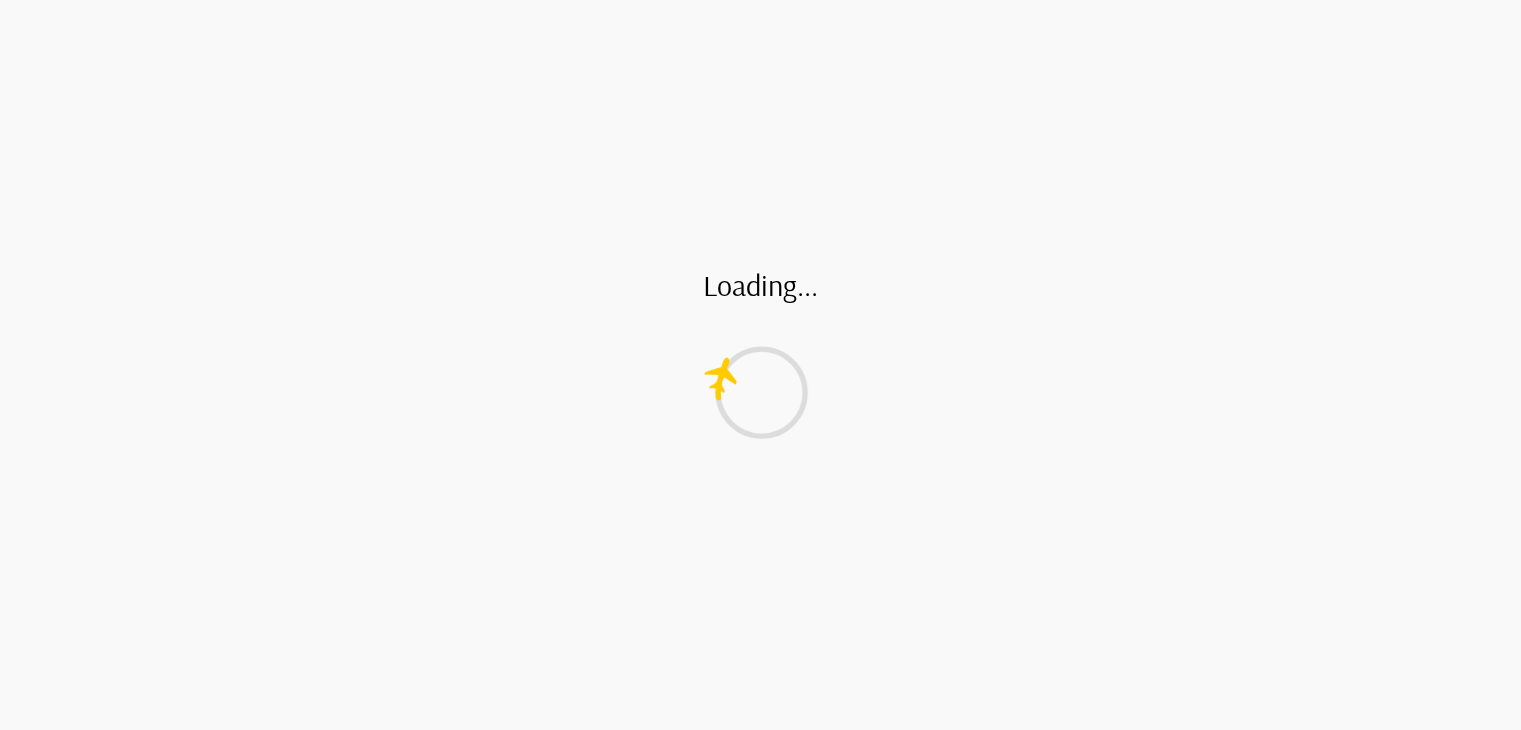 scroll, scrollTop: 0, scrollLeft: 0, axis: both 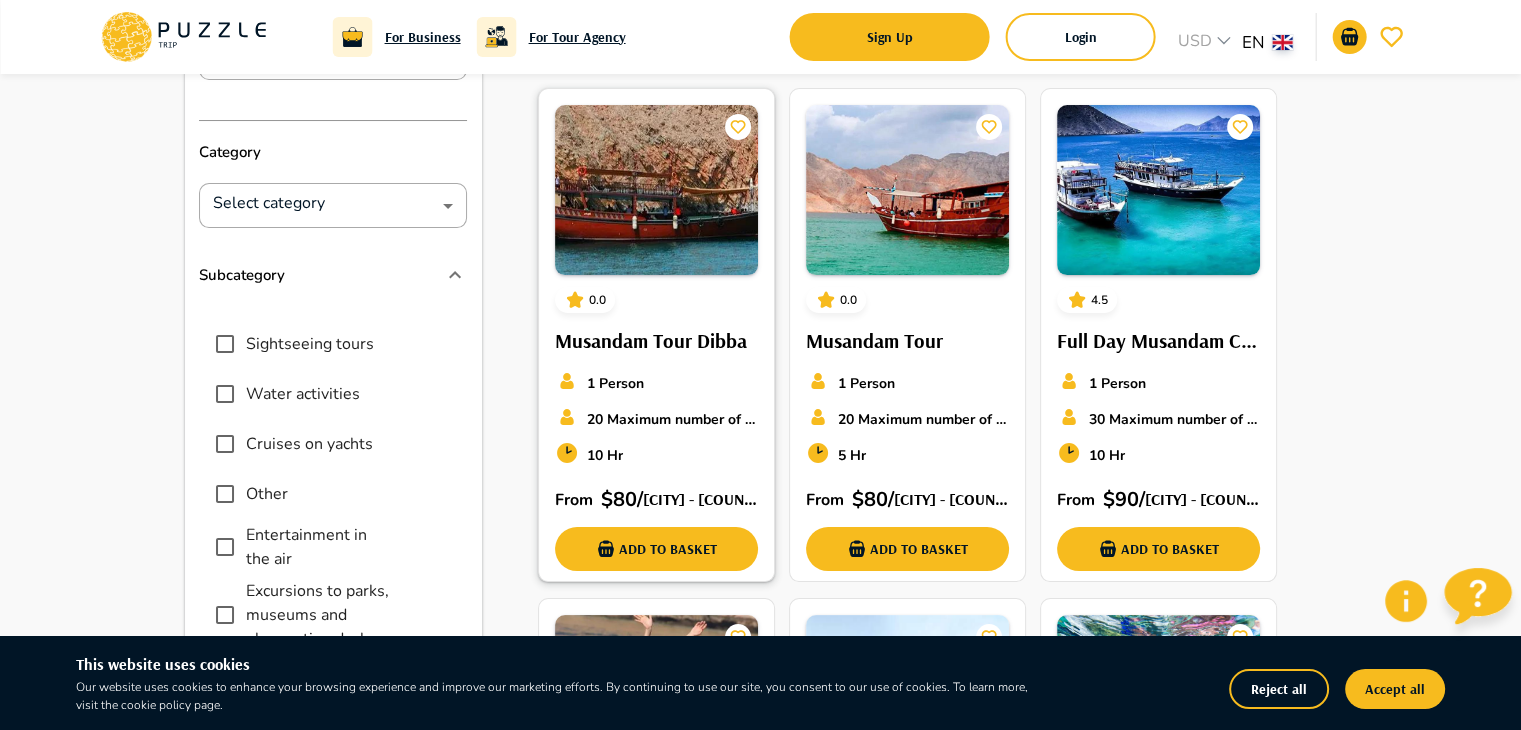 click on "0.0 Musandam Tour Dibba 1 Person 20 Maximum number of seats 10 Hr  From     $ 80 /  Dubai - United Arab Emirates Add to basket" at bounding box center (656, 338) 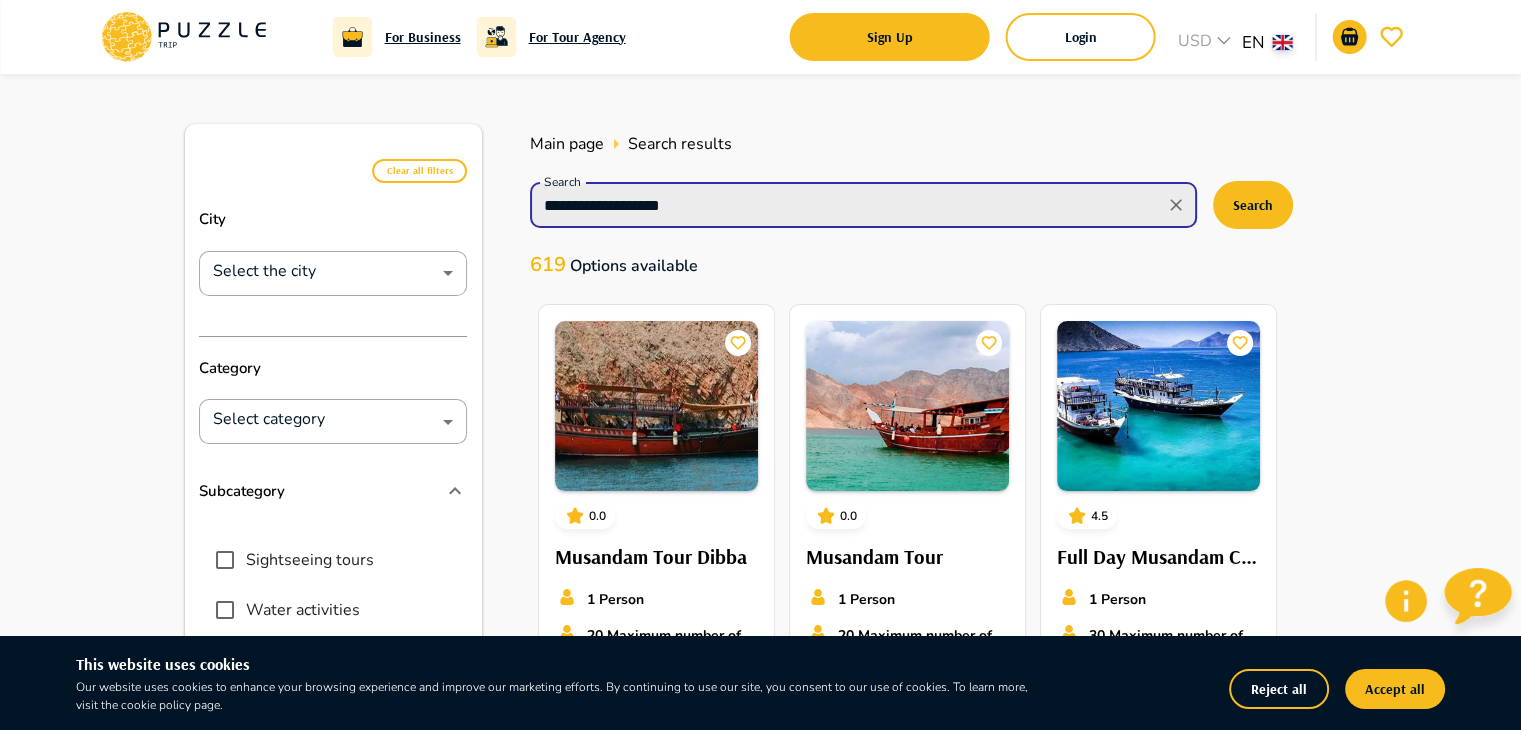 drag, startPoint x: 724, startPoint y: 202, endPoint x: 508, endPoint y: 198, distance: 216.03703 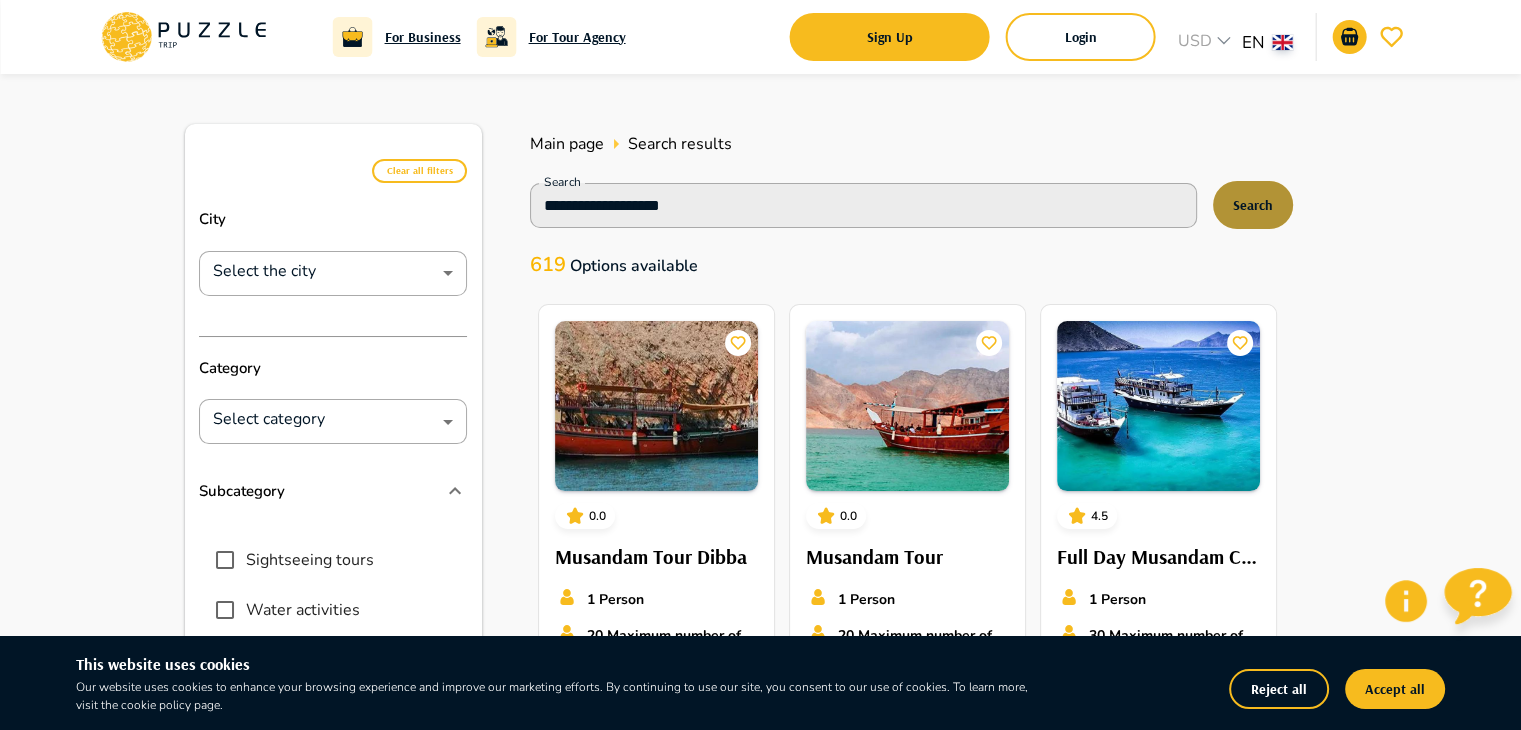 click on "Search" at bounding box center (1253, 205) 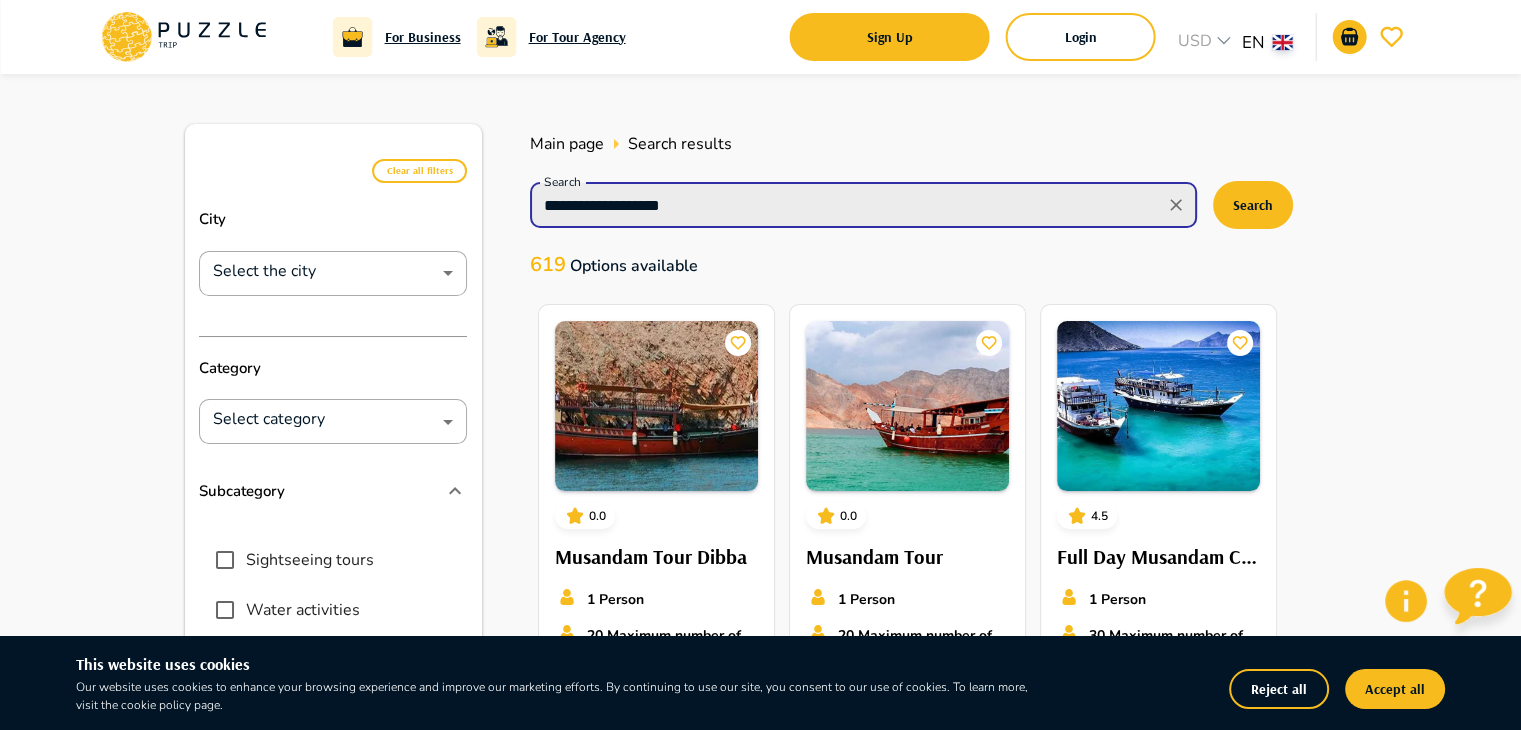 drag, startPoint x: 721, startPoint y: 209, endPoint x: 499, endPoint y: 190, distance: 222.81158 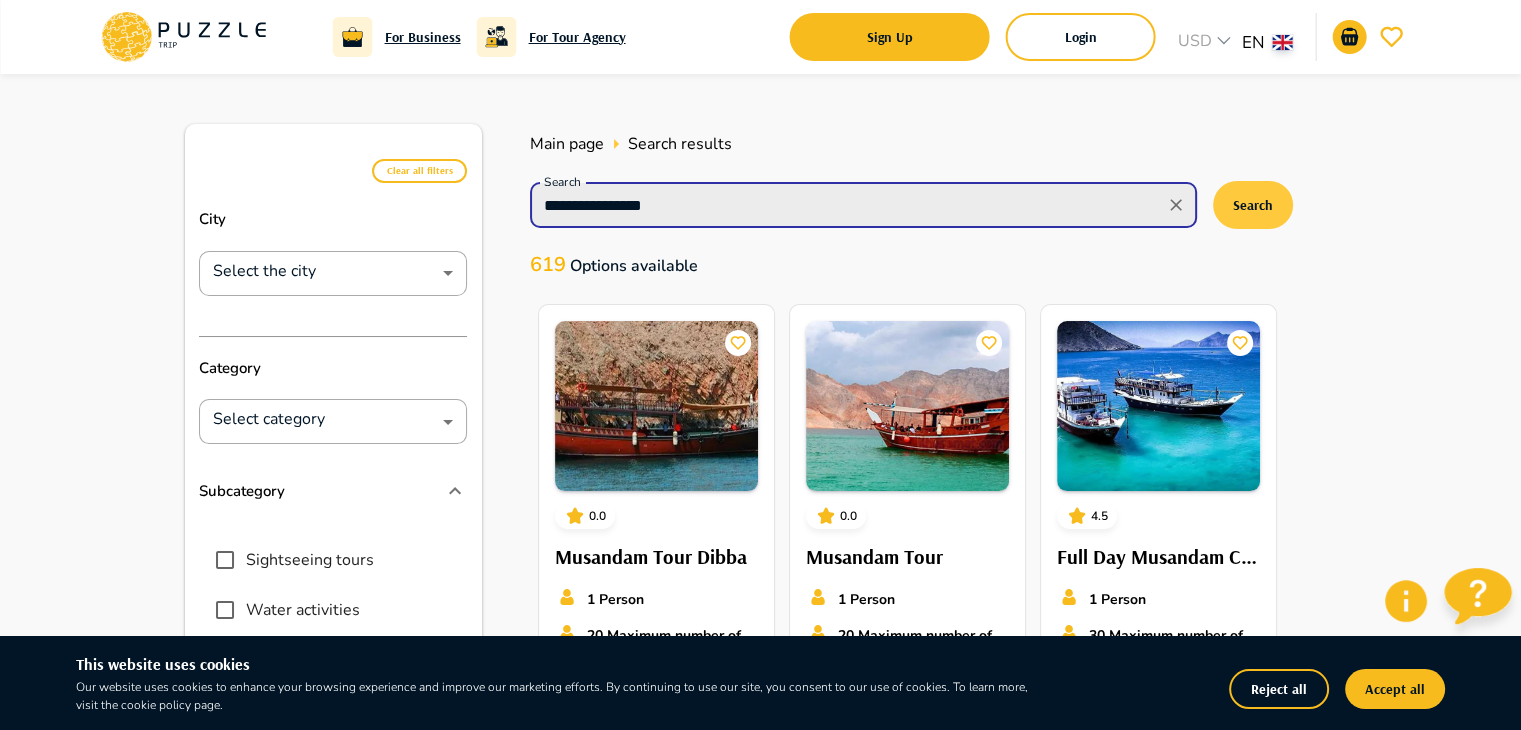 type on "**********" 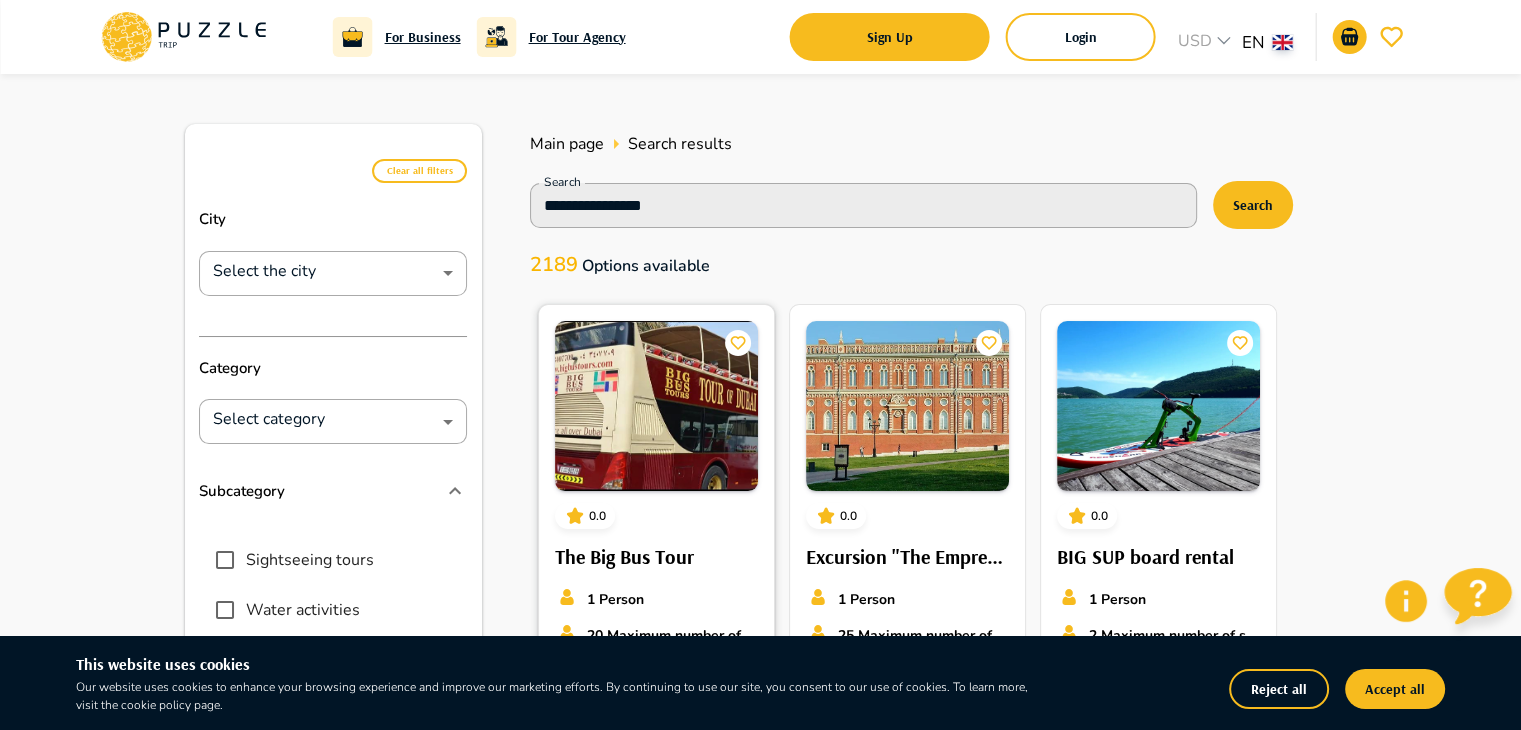 click at bounding box center [656, 406] 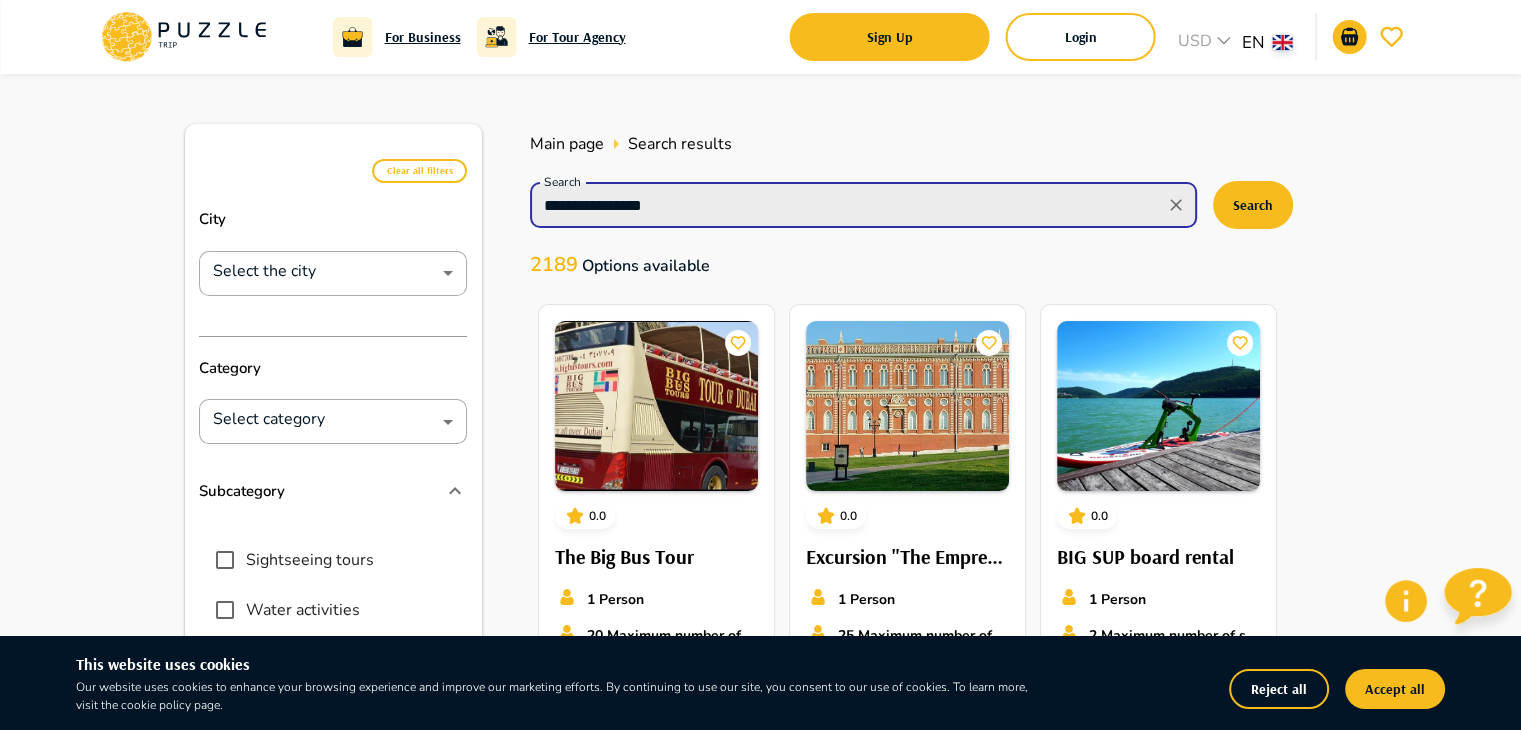 drag, startPoint x: 702, startPoint y: 191, endPoint x: 496, endPoint y: 197, distance: 206.08736 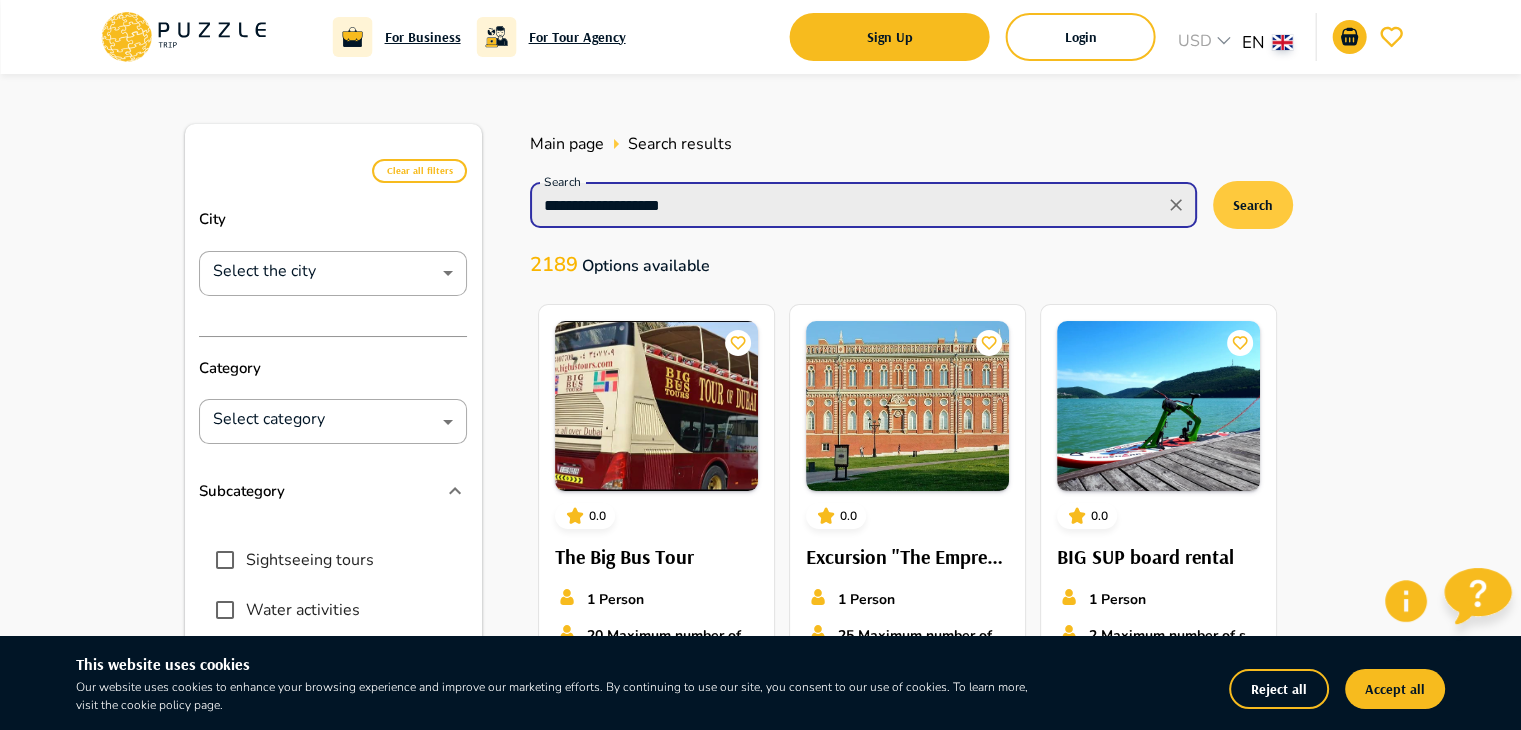 type on "**********" 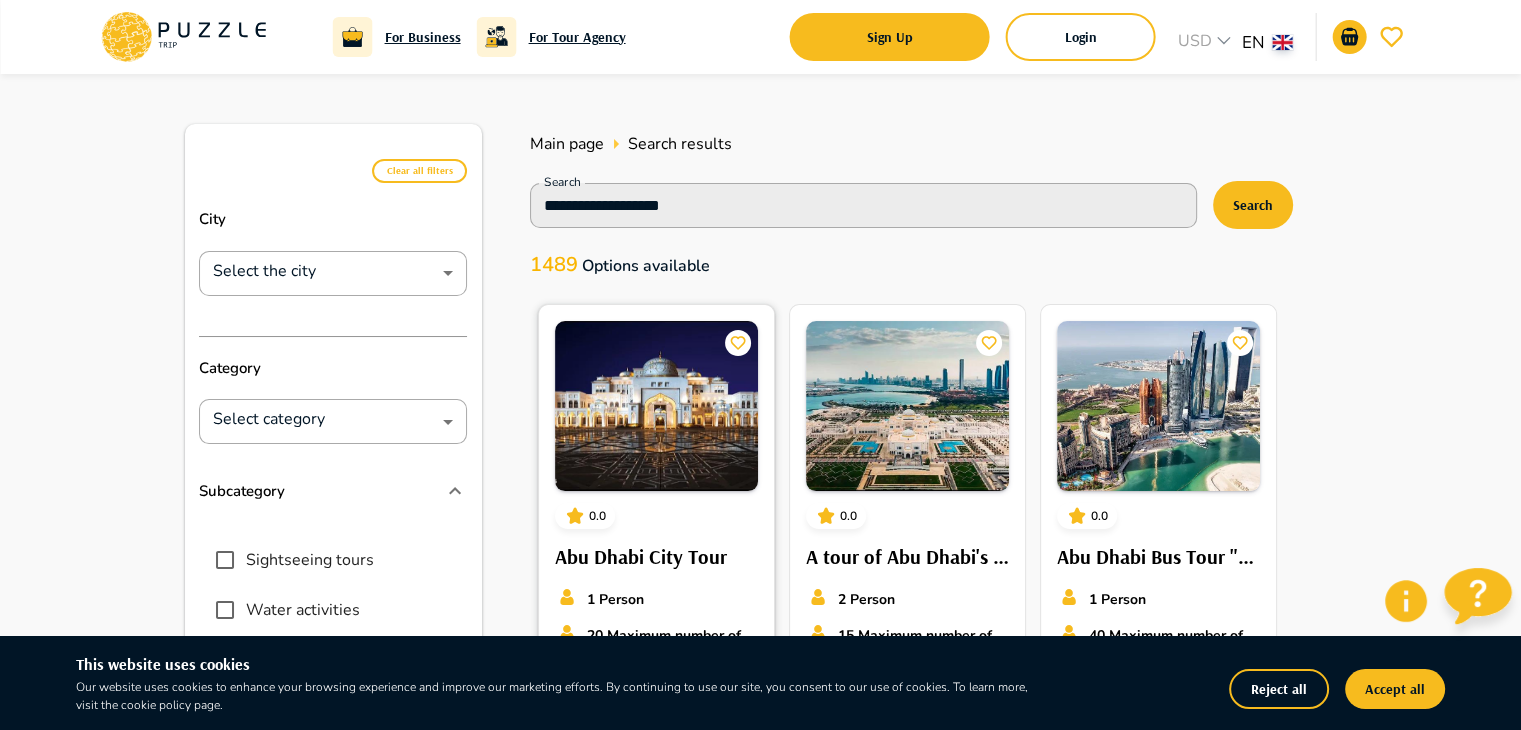click at bounding box center (656, 406) 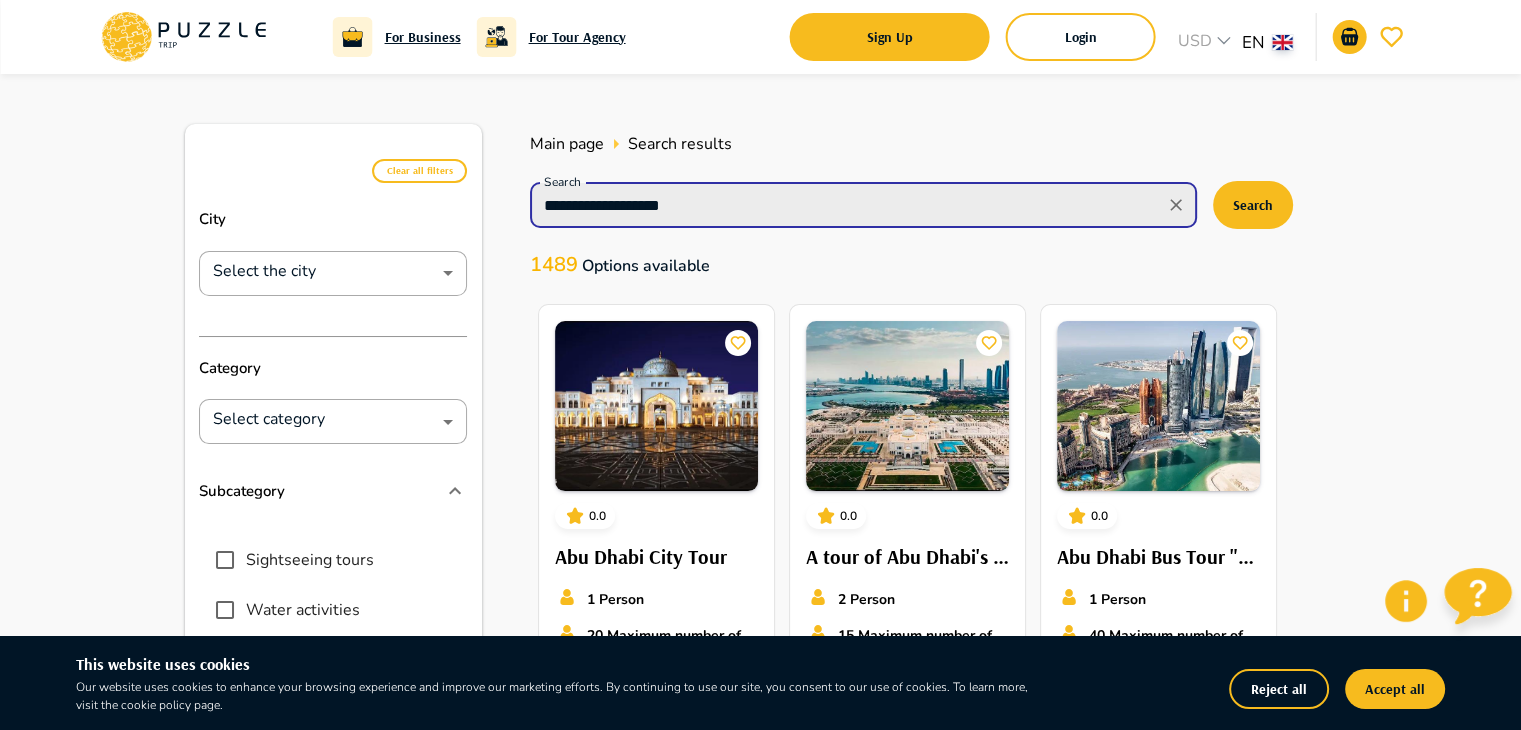 drag, startPoint x: 702, startPoint y: 201, endPoint x: 498, endPoint y: 197, distance: 204.03922 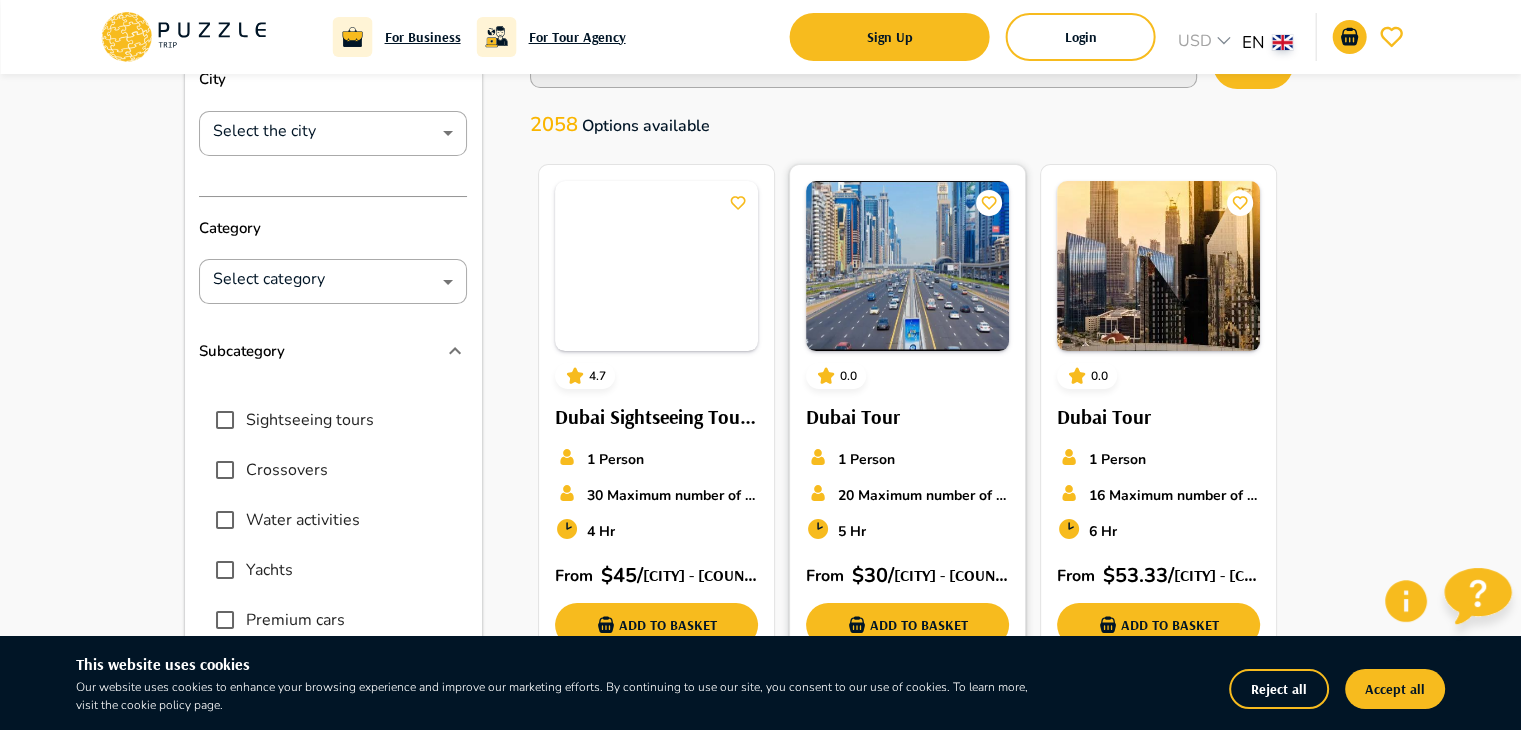 scroll, scrollTop: 144, scrollLeft: 0, axis: vertical 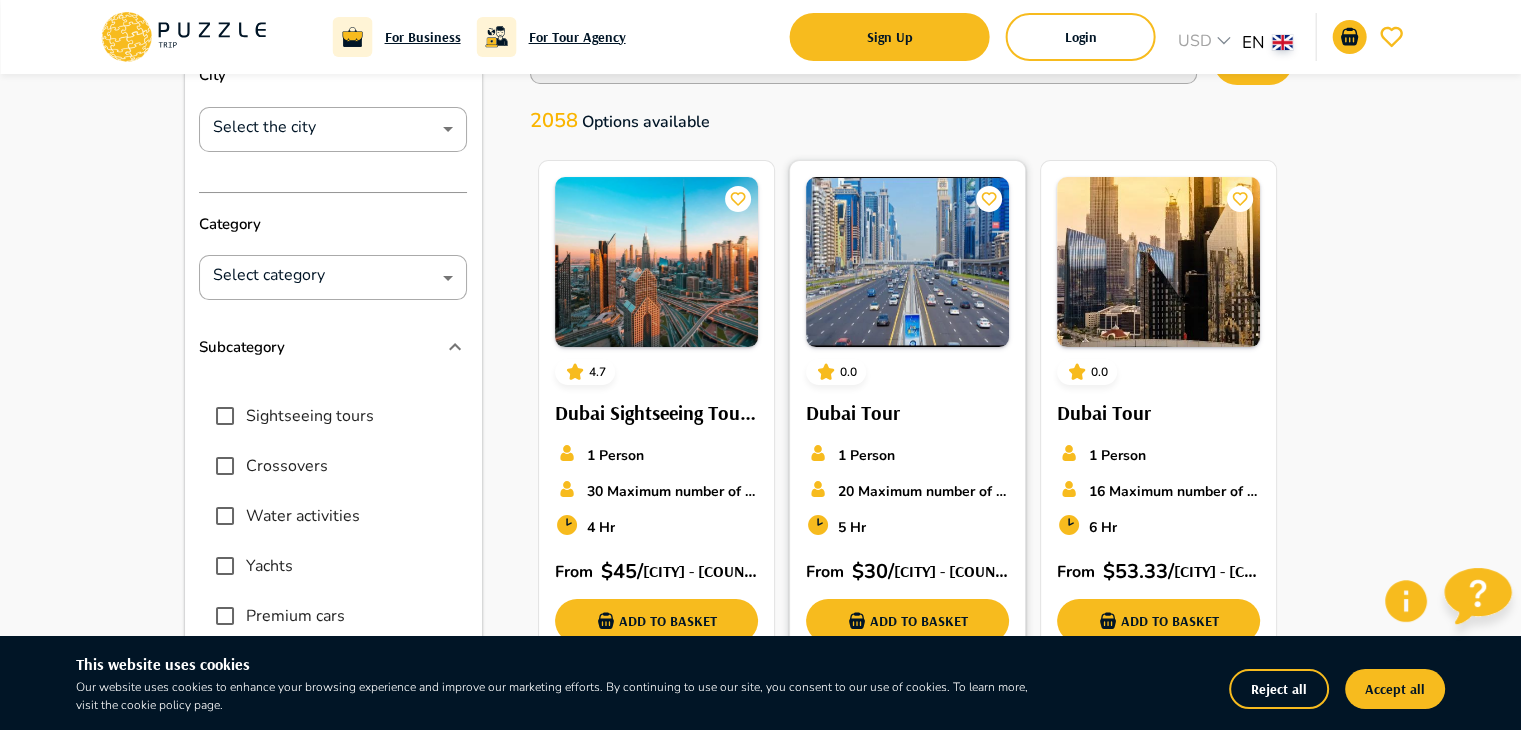 click at bounding box center (907, 262) 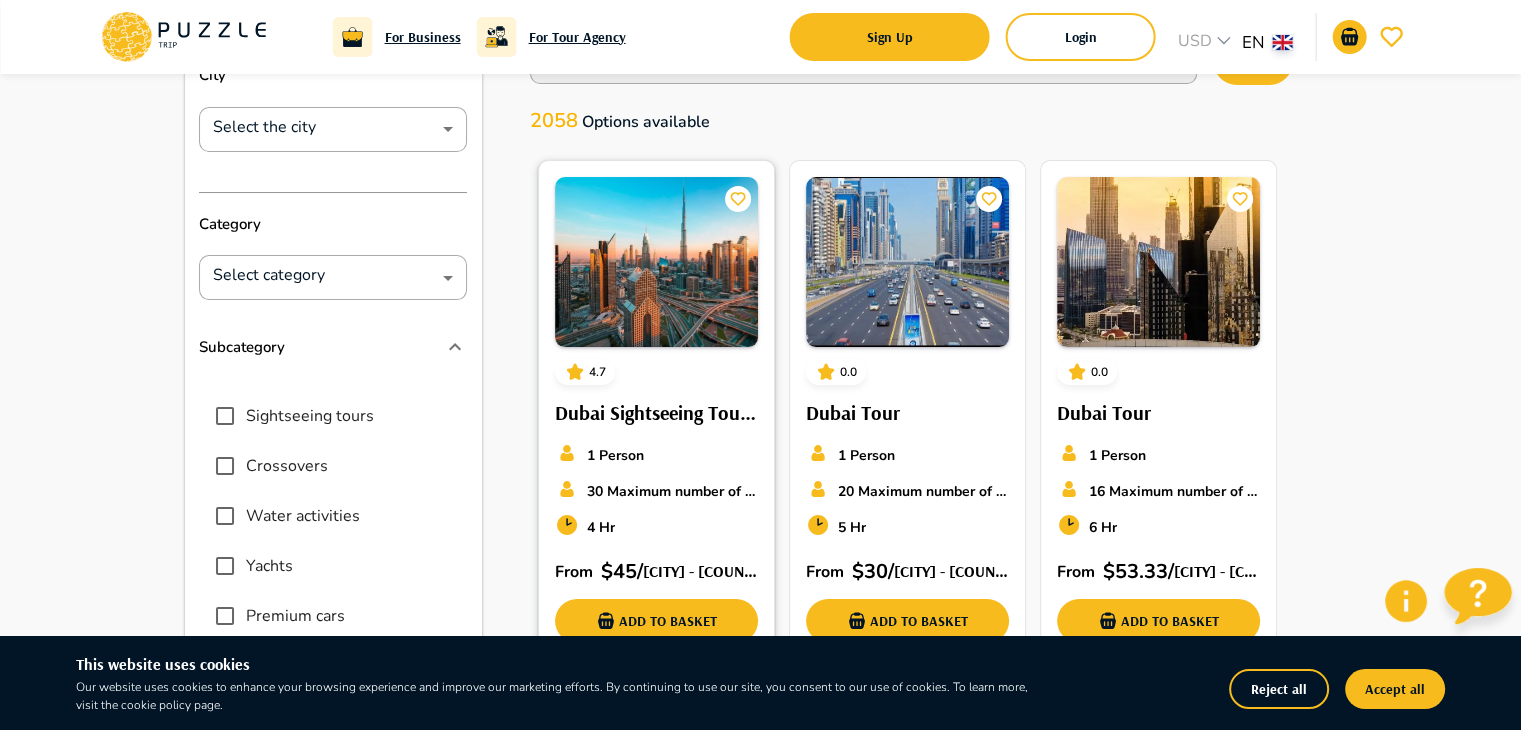 scroll, scrollTop: 0, scrollLeft: 0, axis: both 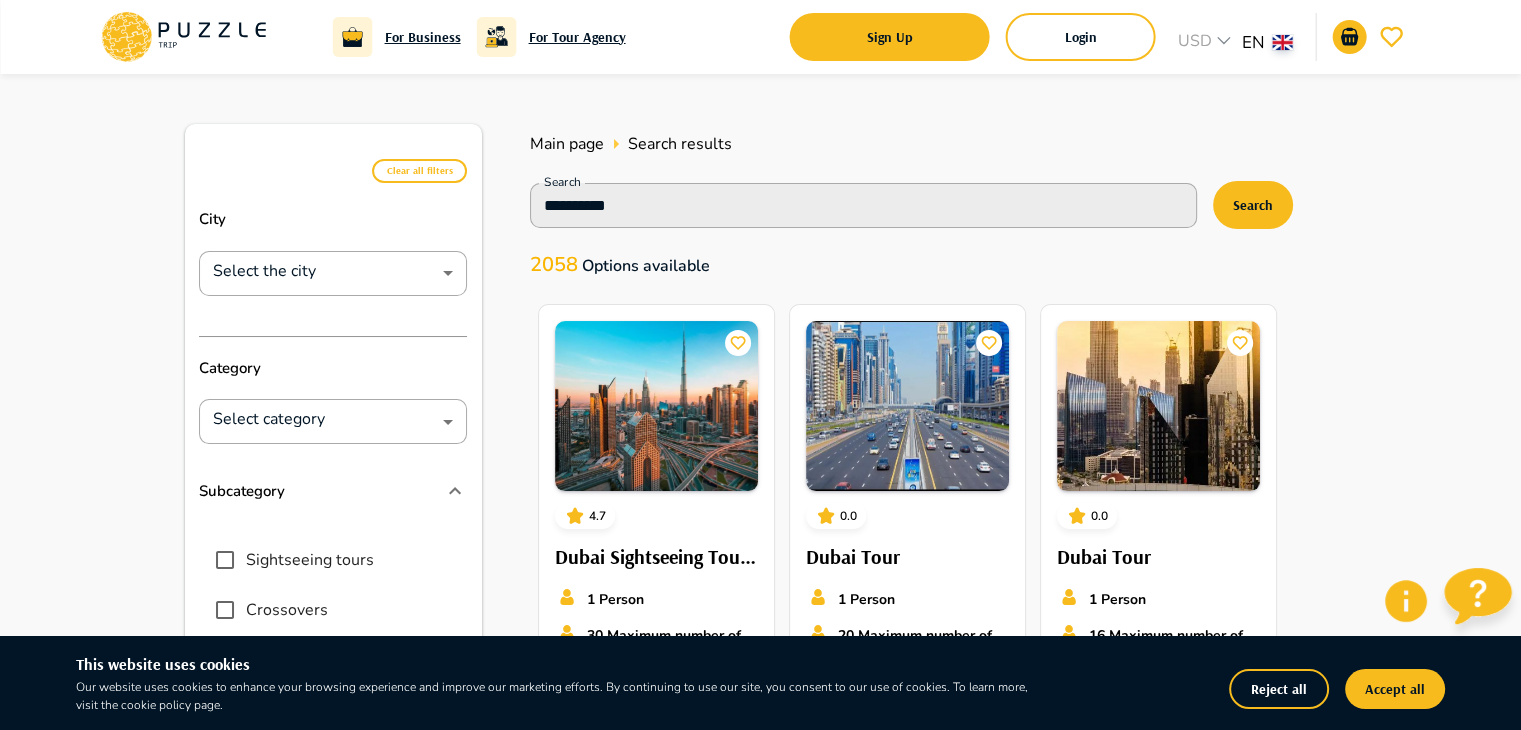 click on "**********" at bounding box center [909, 213] 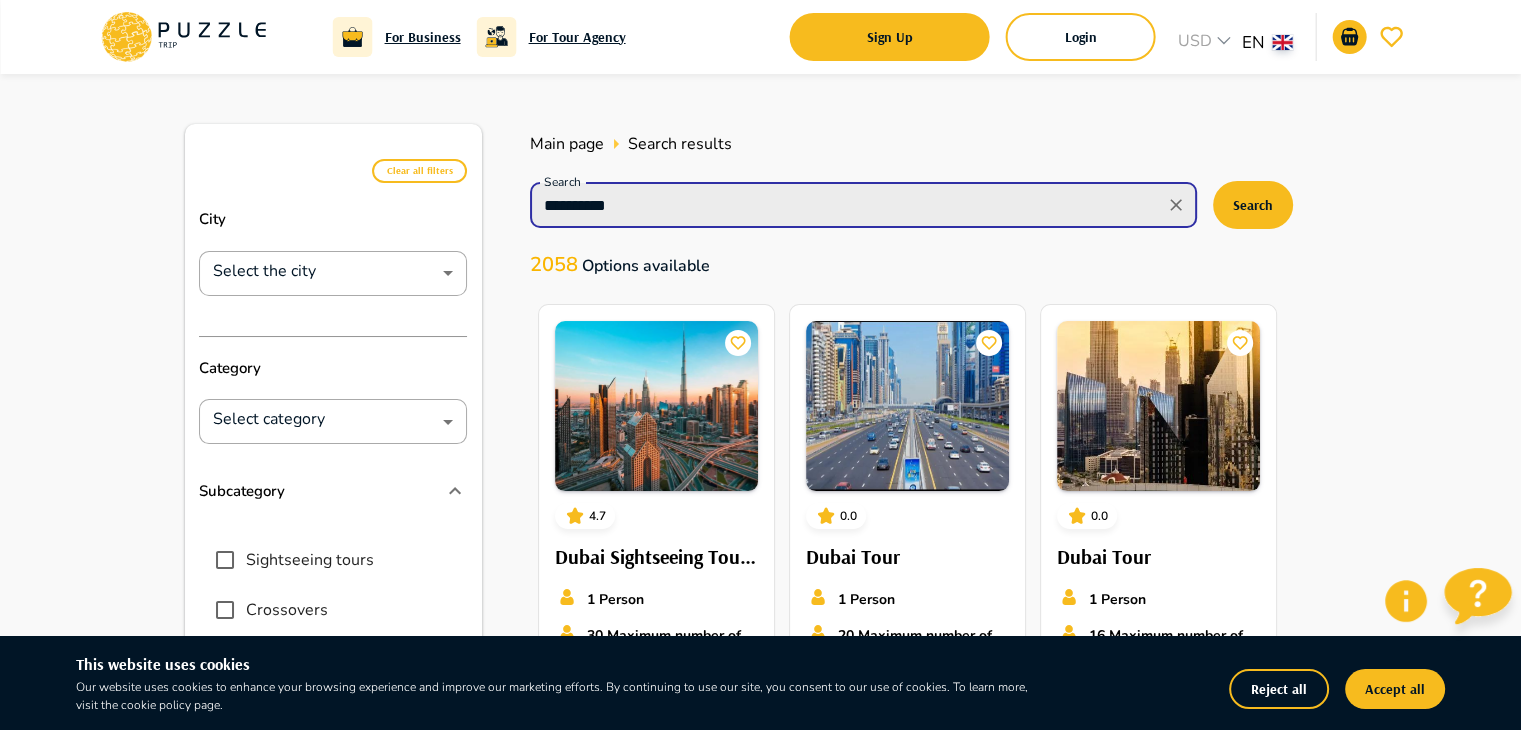 drag, startPoint x: 631, startPoint y: 201, endPoint x: 507, endPoint y: 206, distance: 124.10077 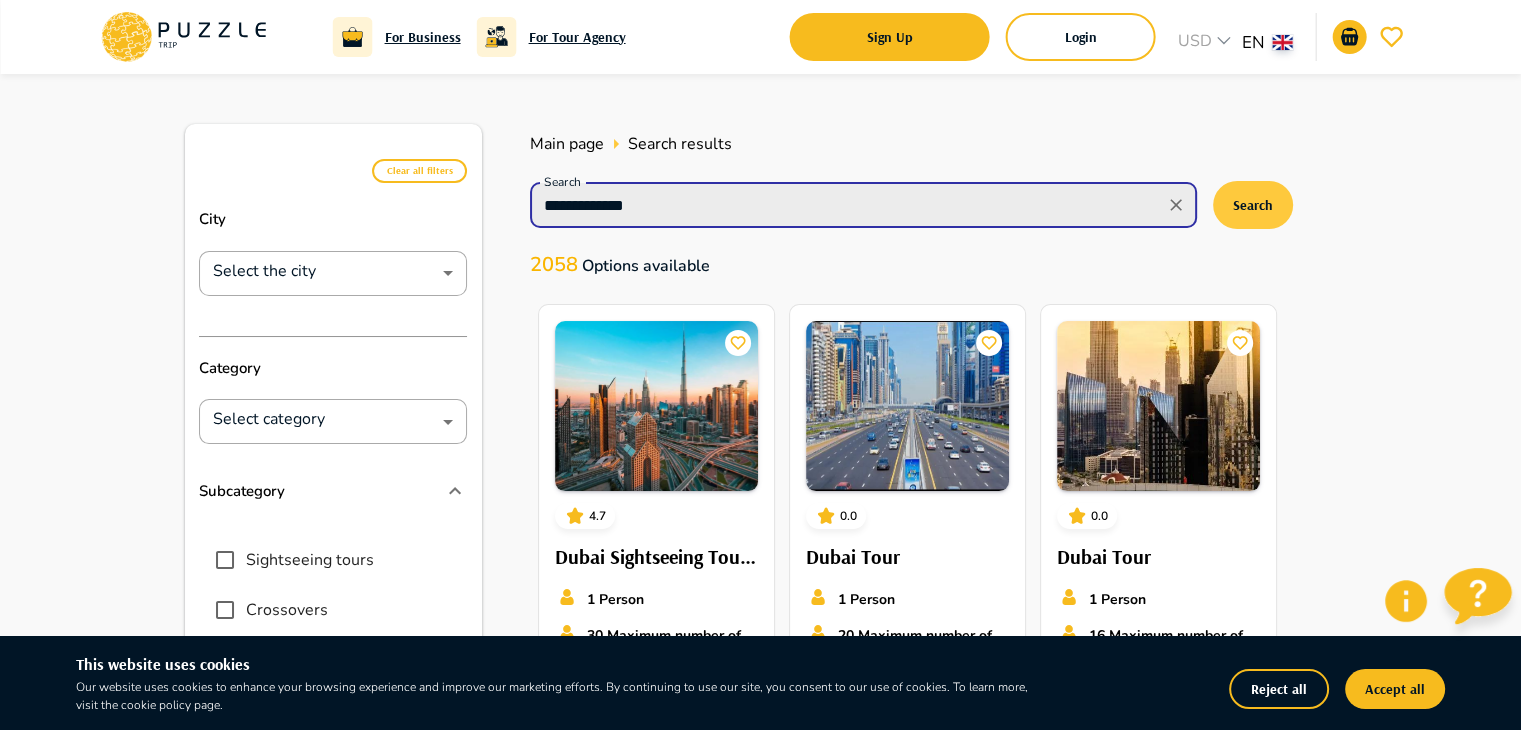 type on "**********" 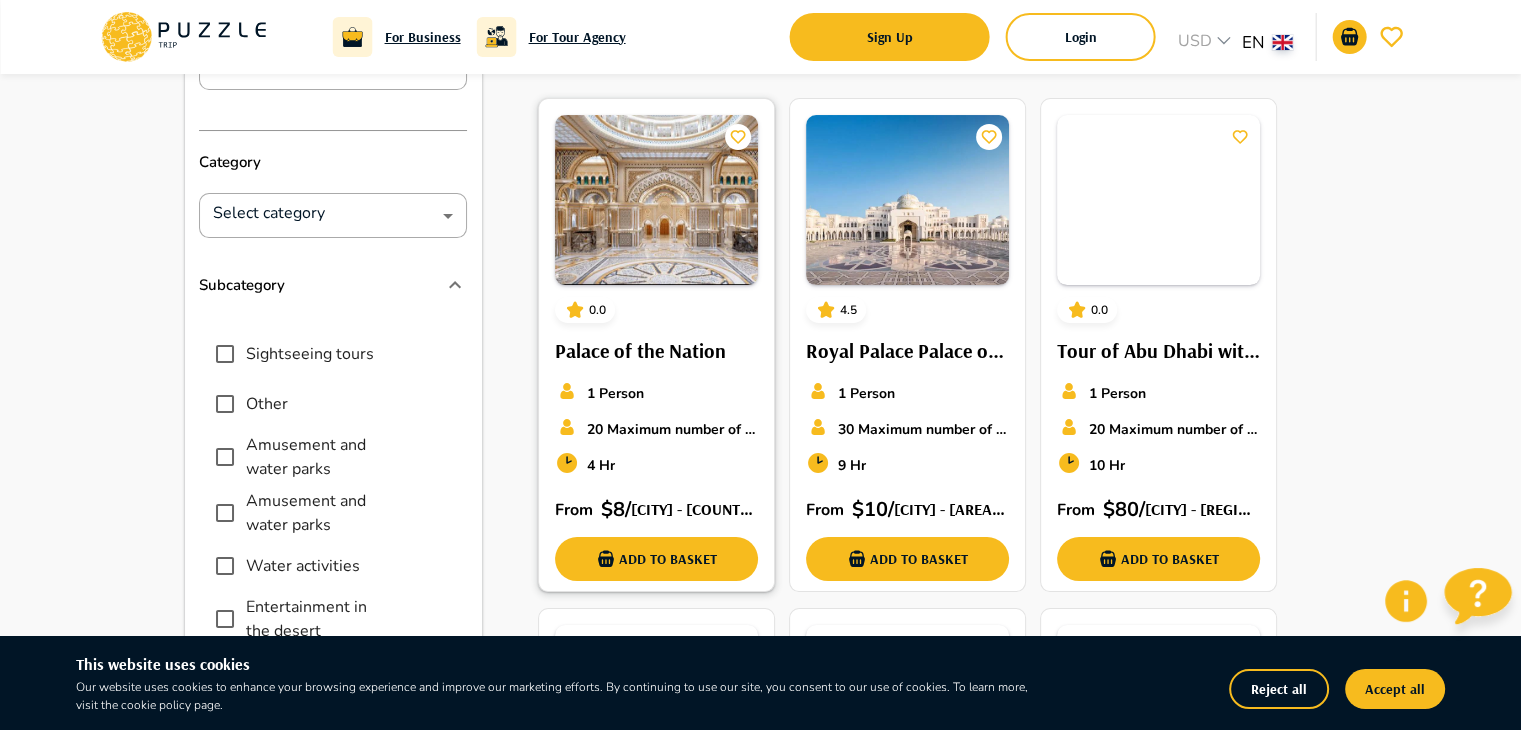 scroll, scrollTop: 208, scrollLeft: 0, axis: vertical 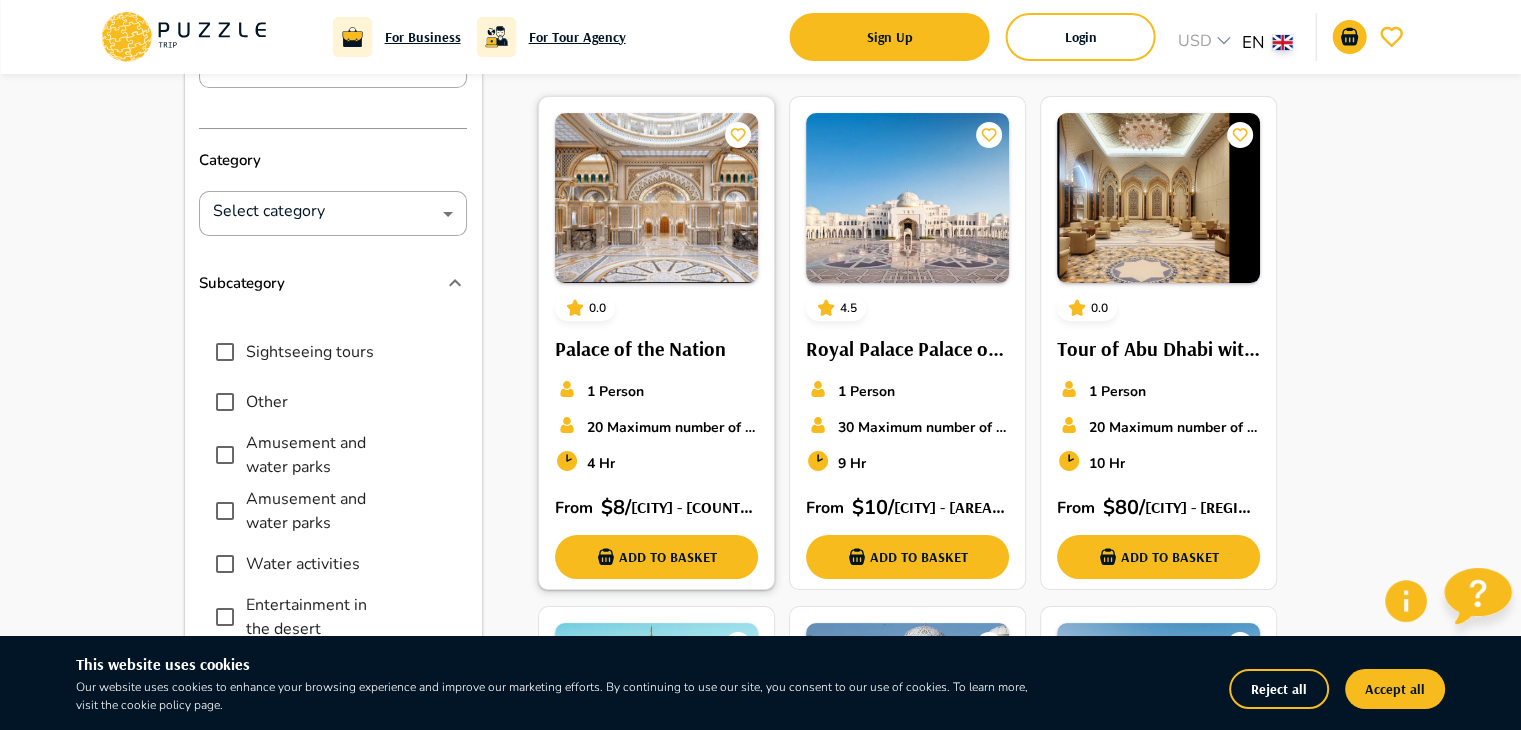 click at bounding box center [656, 198] 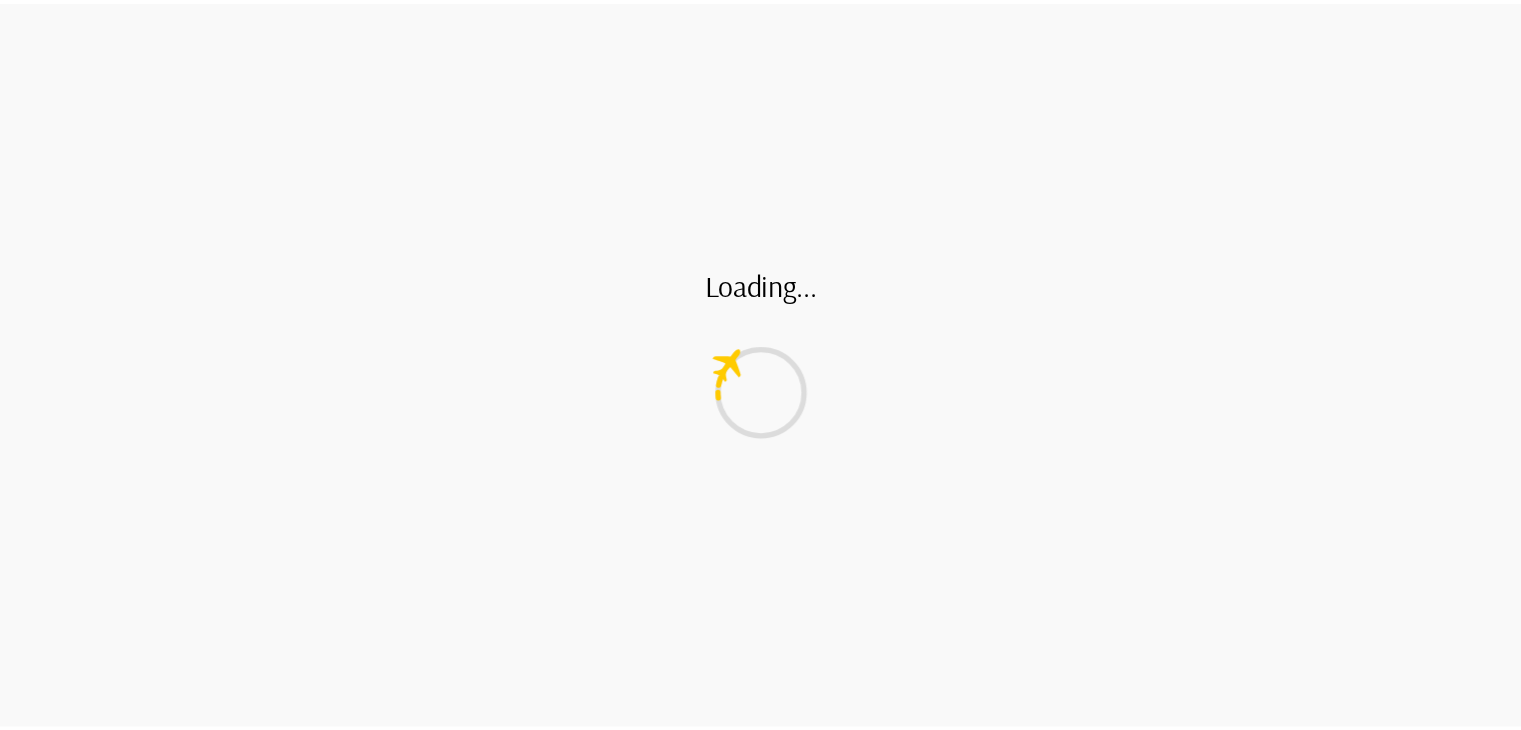 scroll, scrollTop: 0, scrollLeft: 0, axis: both 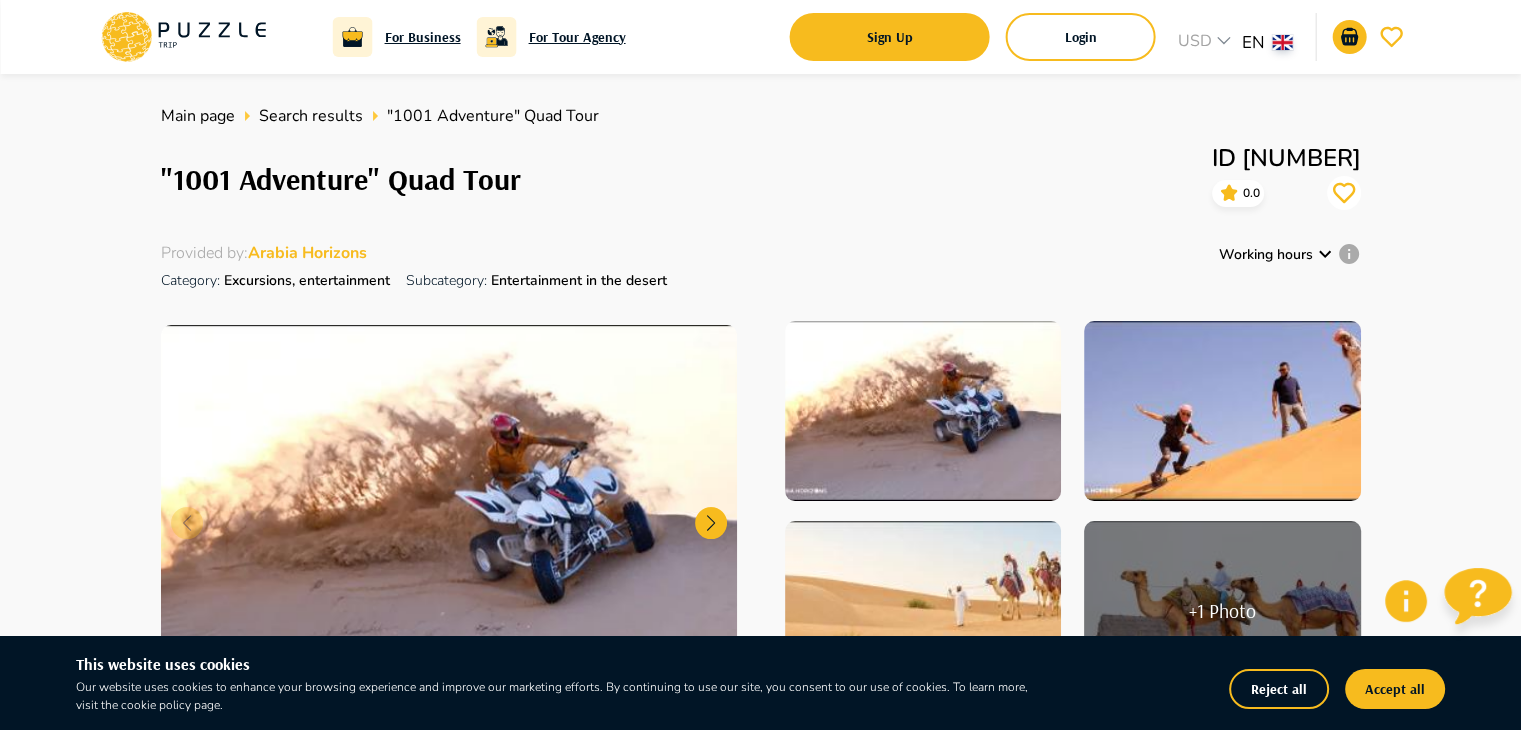 click on "Arabia Horizons" at bounding box center [307, 253] 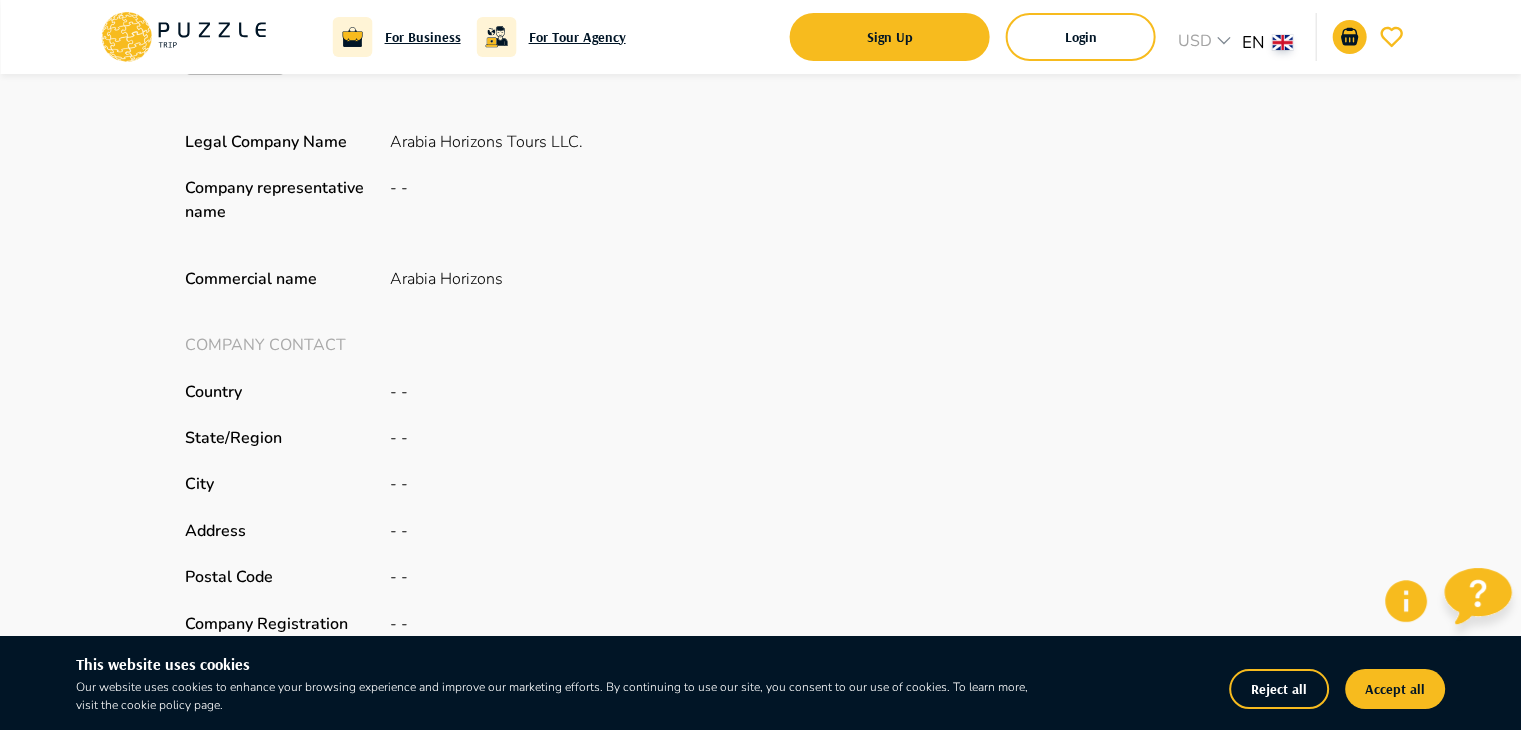 scroll, scrollTop: 0, scrollLeft: 0, axis: both 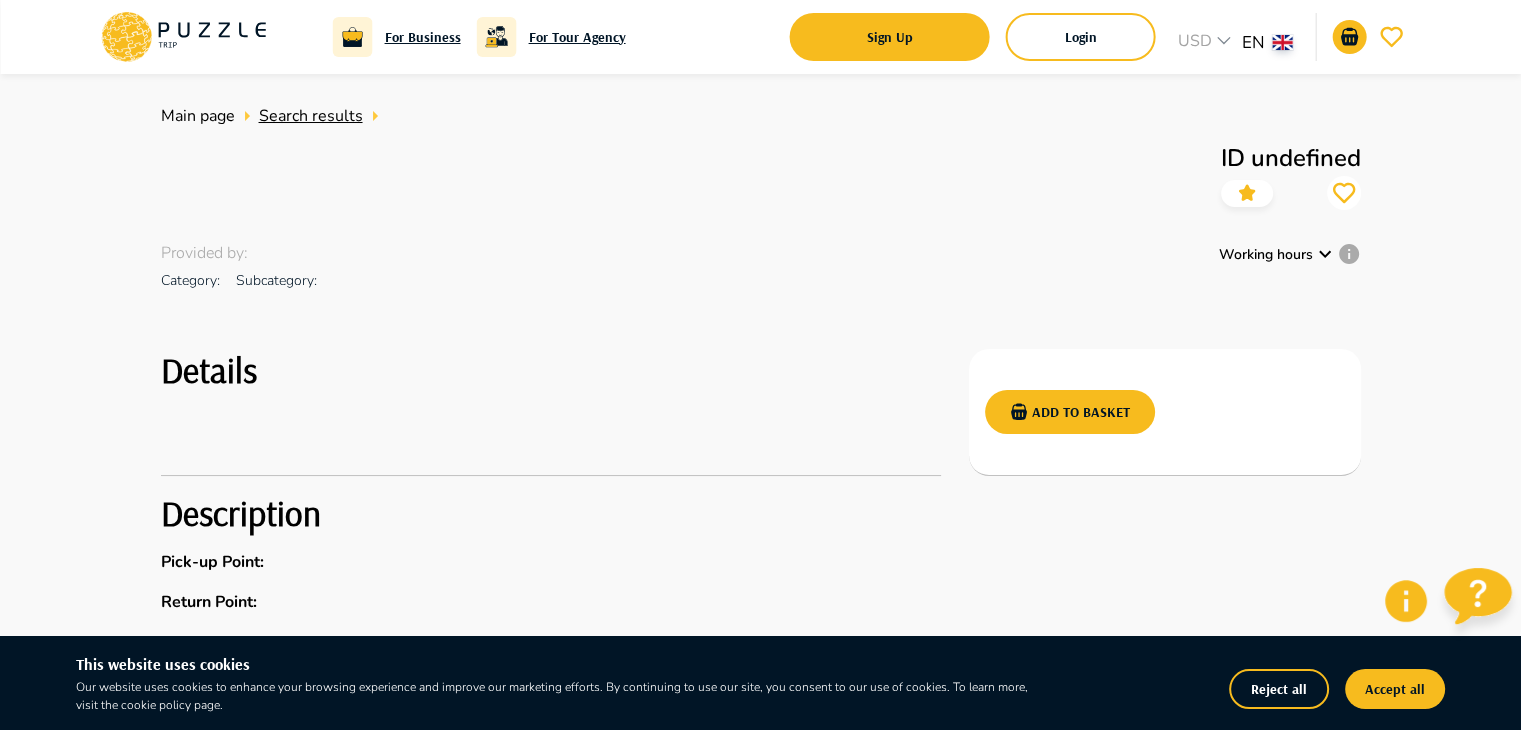 click on "Search results" at bounding box center (311, 116) 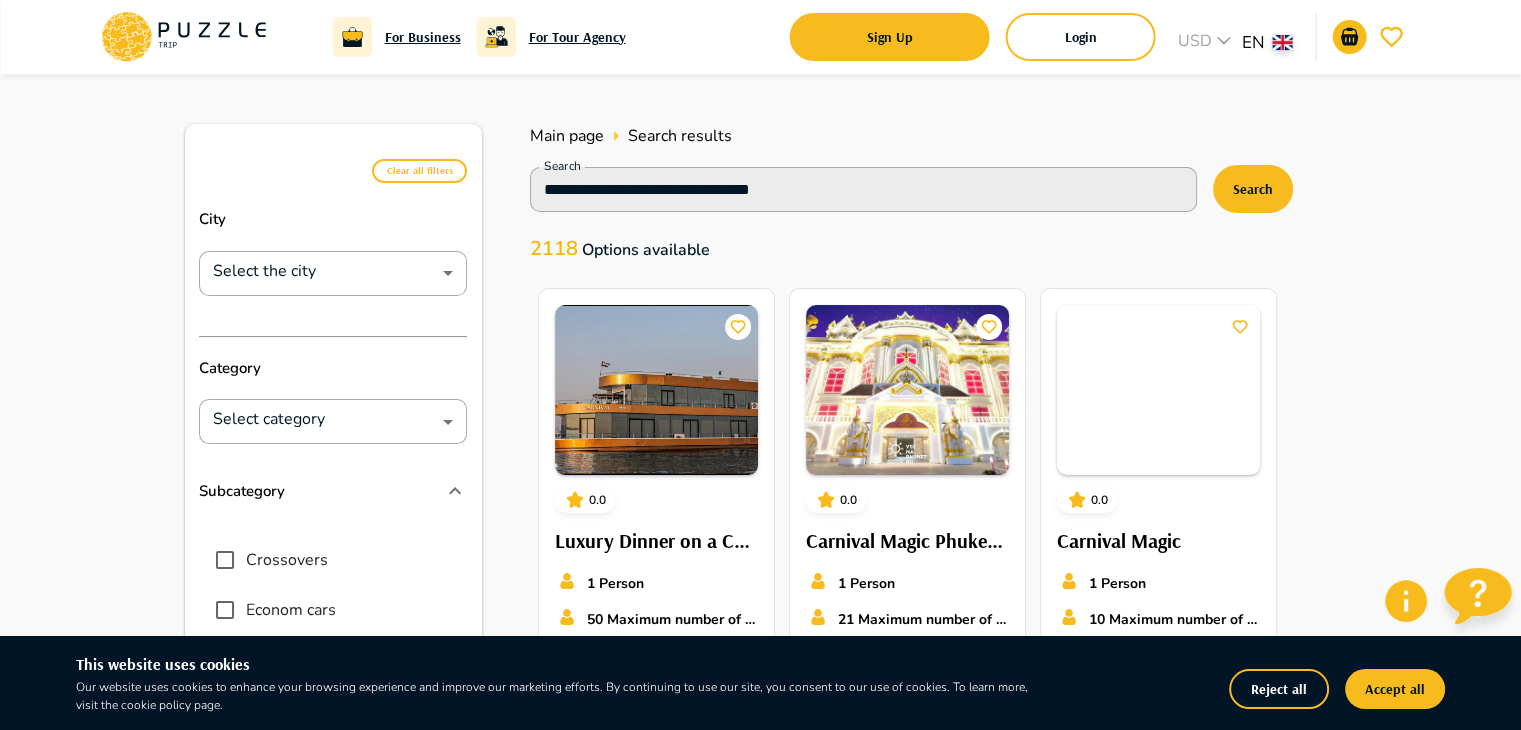 scroll, scrollTop: 0, scrollLeft: 0, axis: both 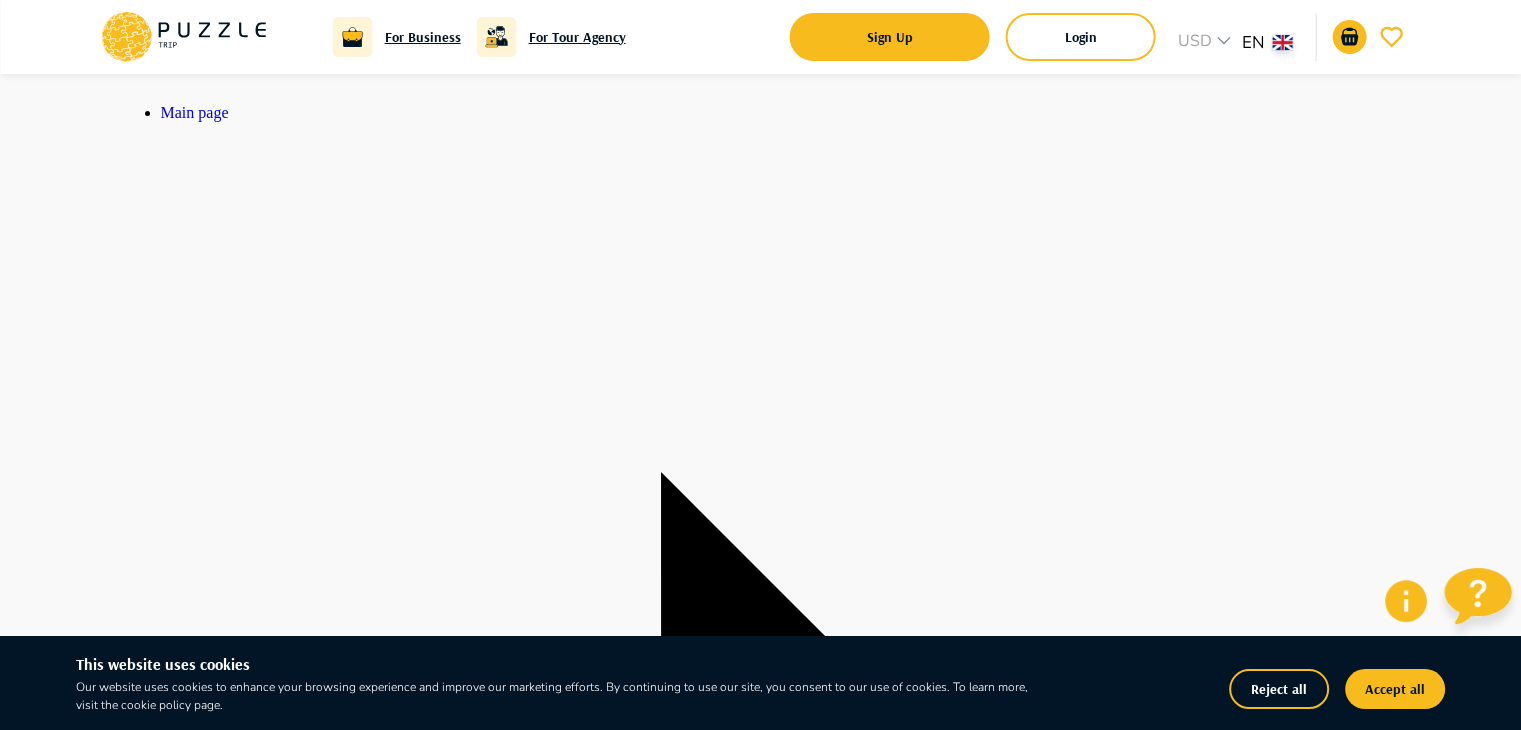 click on "Reject all" at bounding box center (1279, 689) 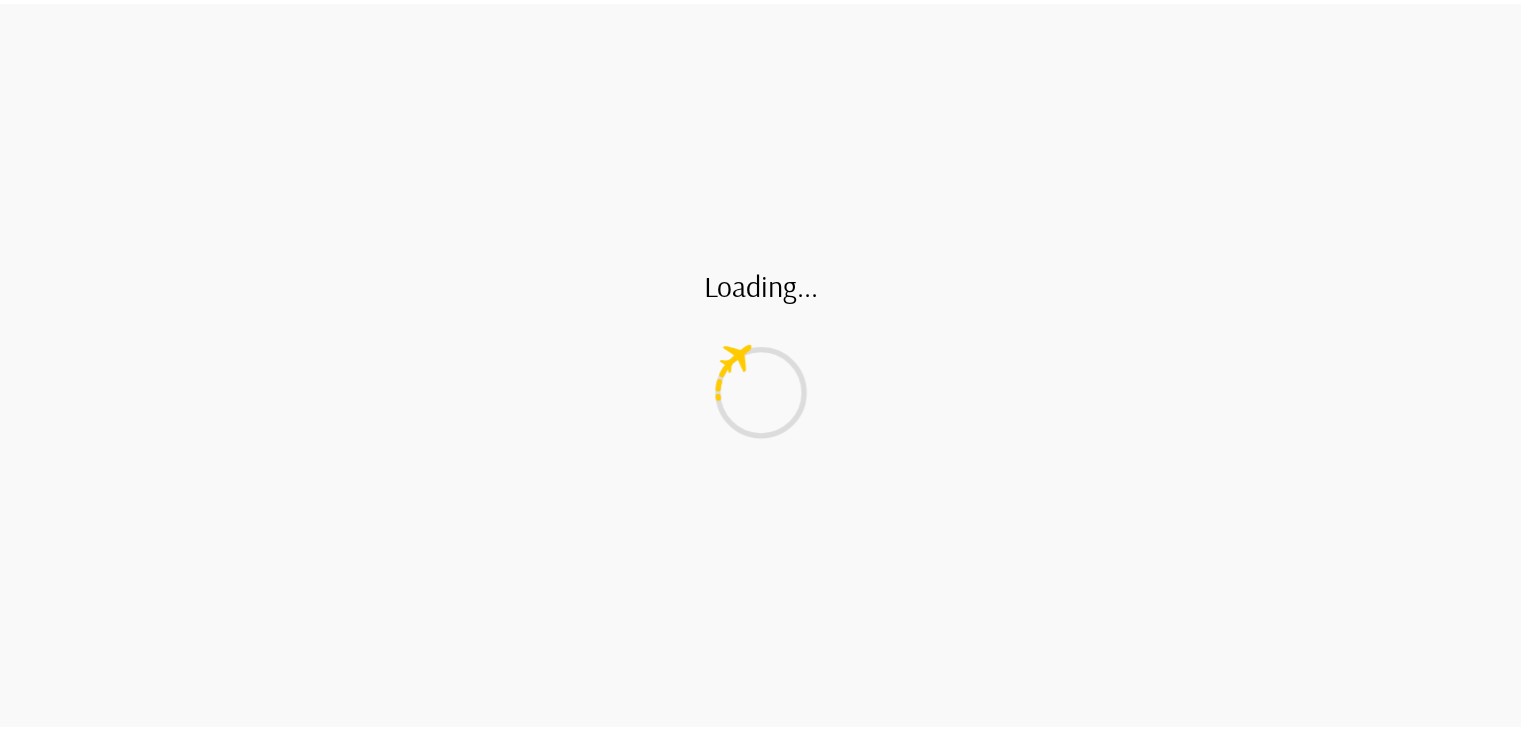 scroll, scrollTop: 0, scrollLeft: 0, axis: both 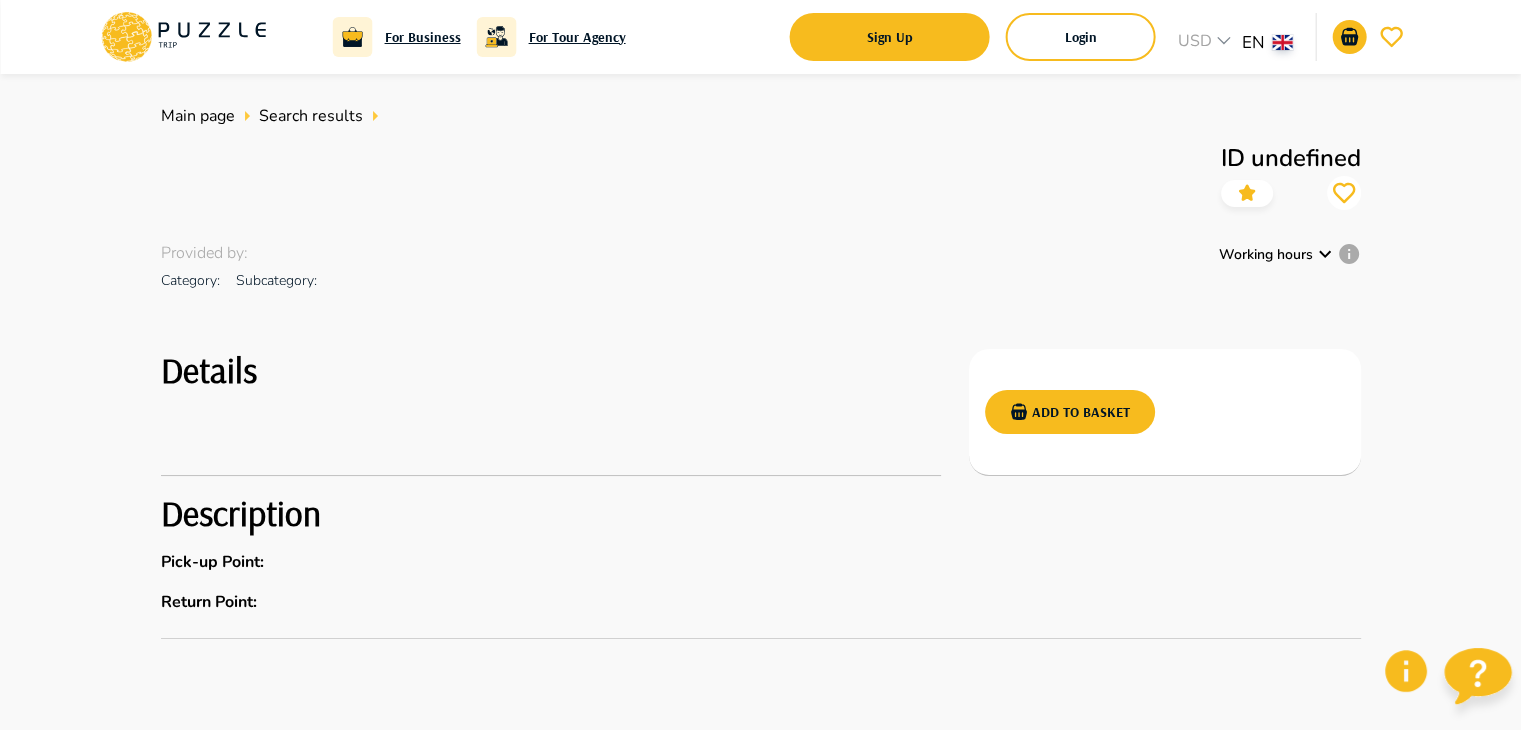 click on "ID undefined" at bounding box center [761, 179] 